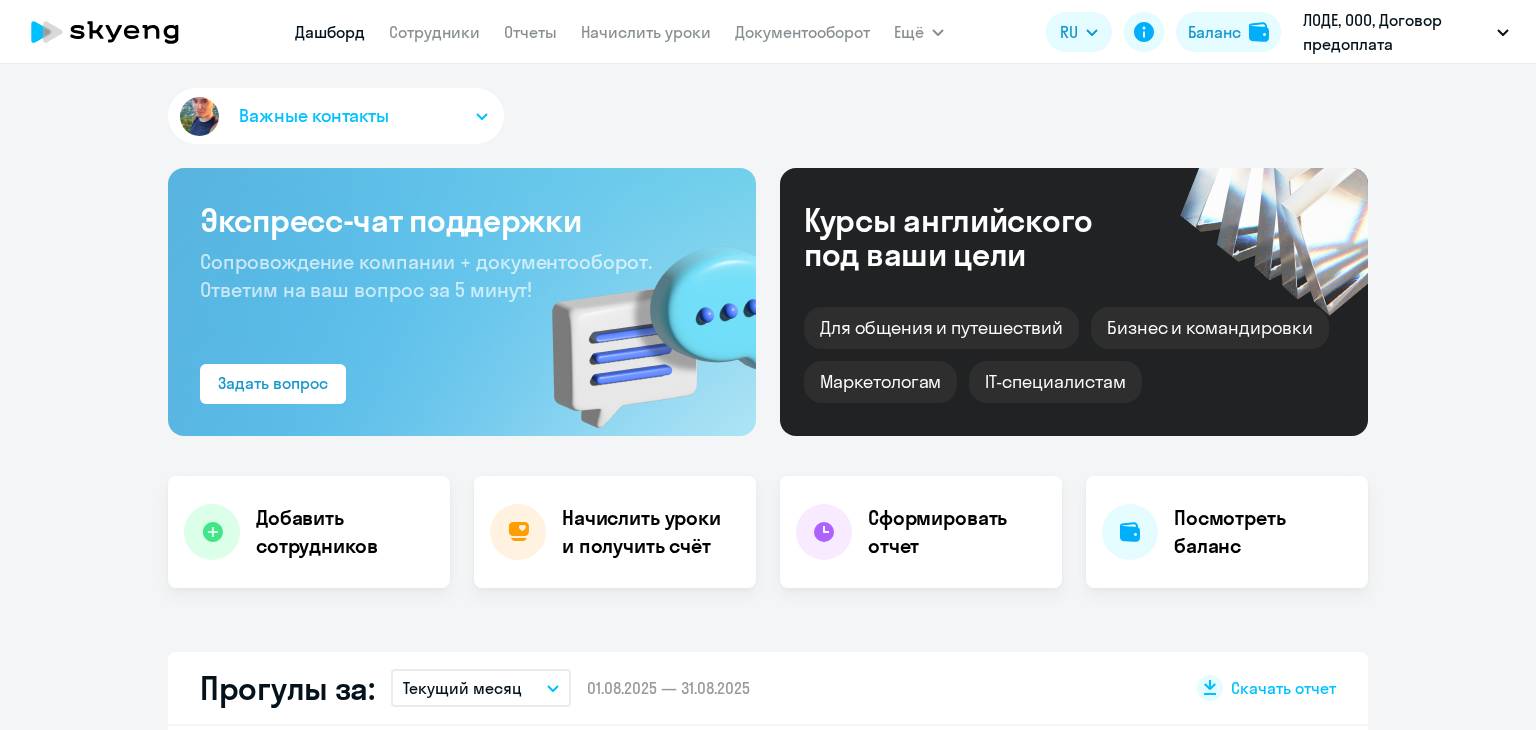 scroll, scrollTop: 0, scrollLeft: 0, axis: both 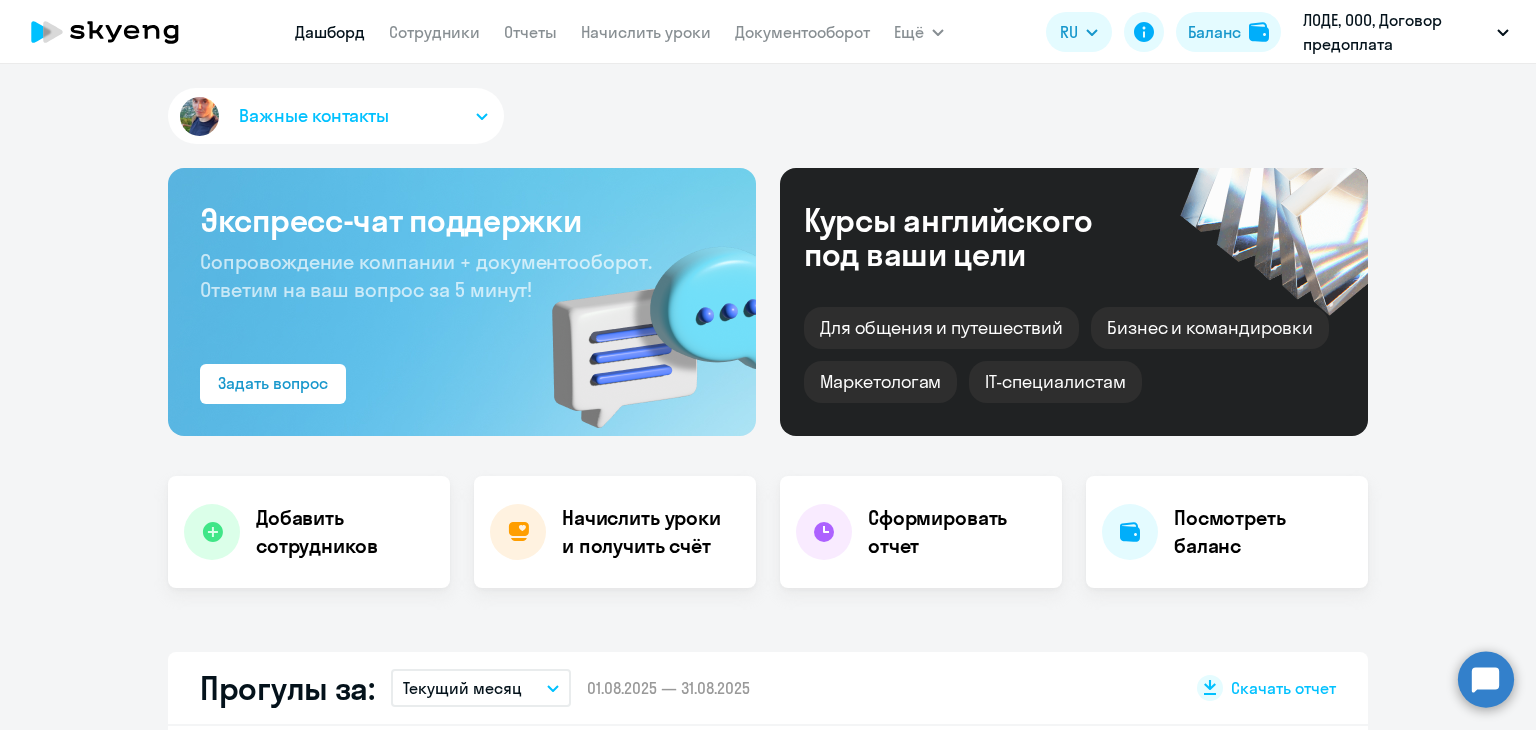 click on "Дашборд
Сотрудники
Отчеты
Начислить уроки
Документооборот" 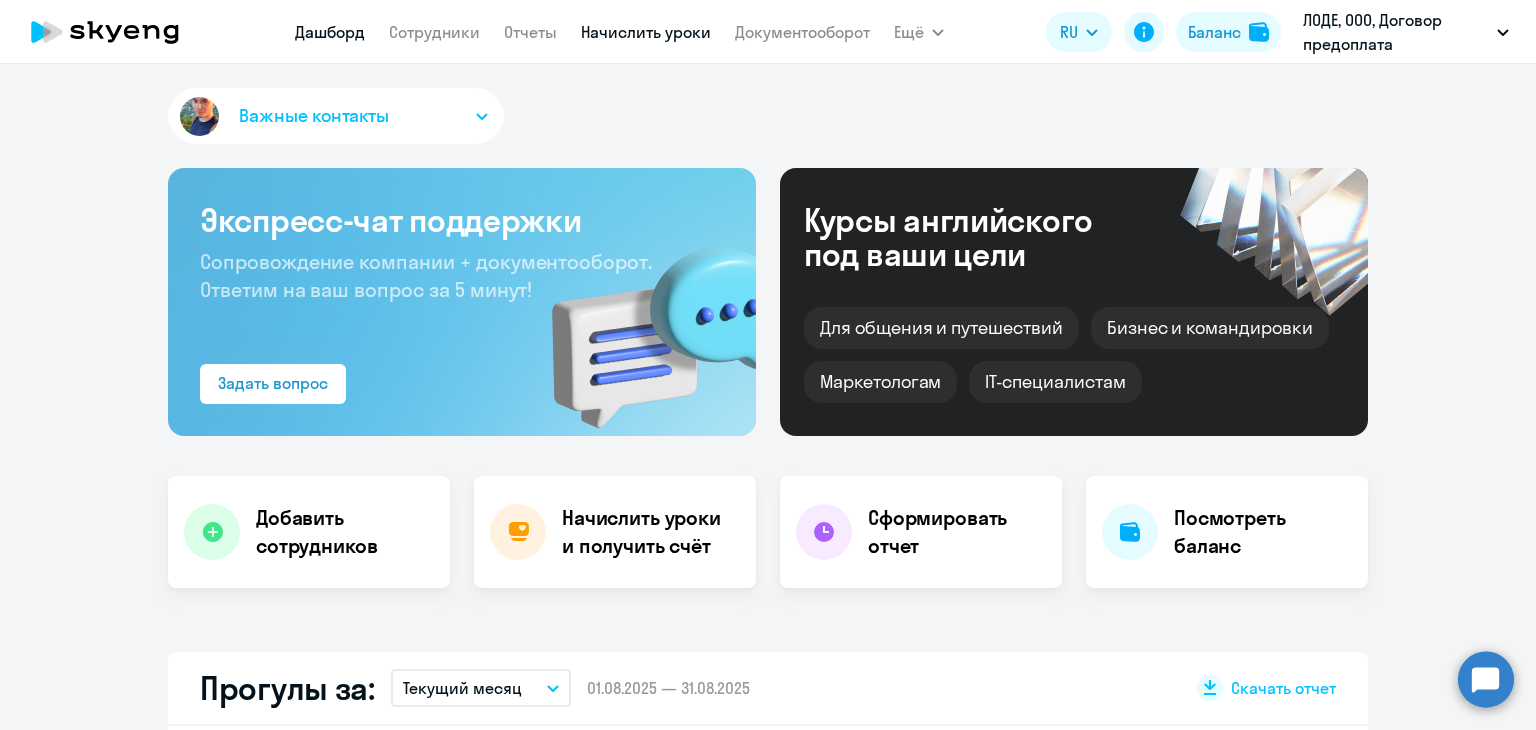 click on "Начислить уроки" at bounding box center [646, 32] 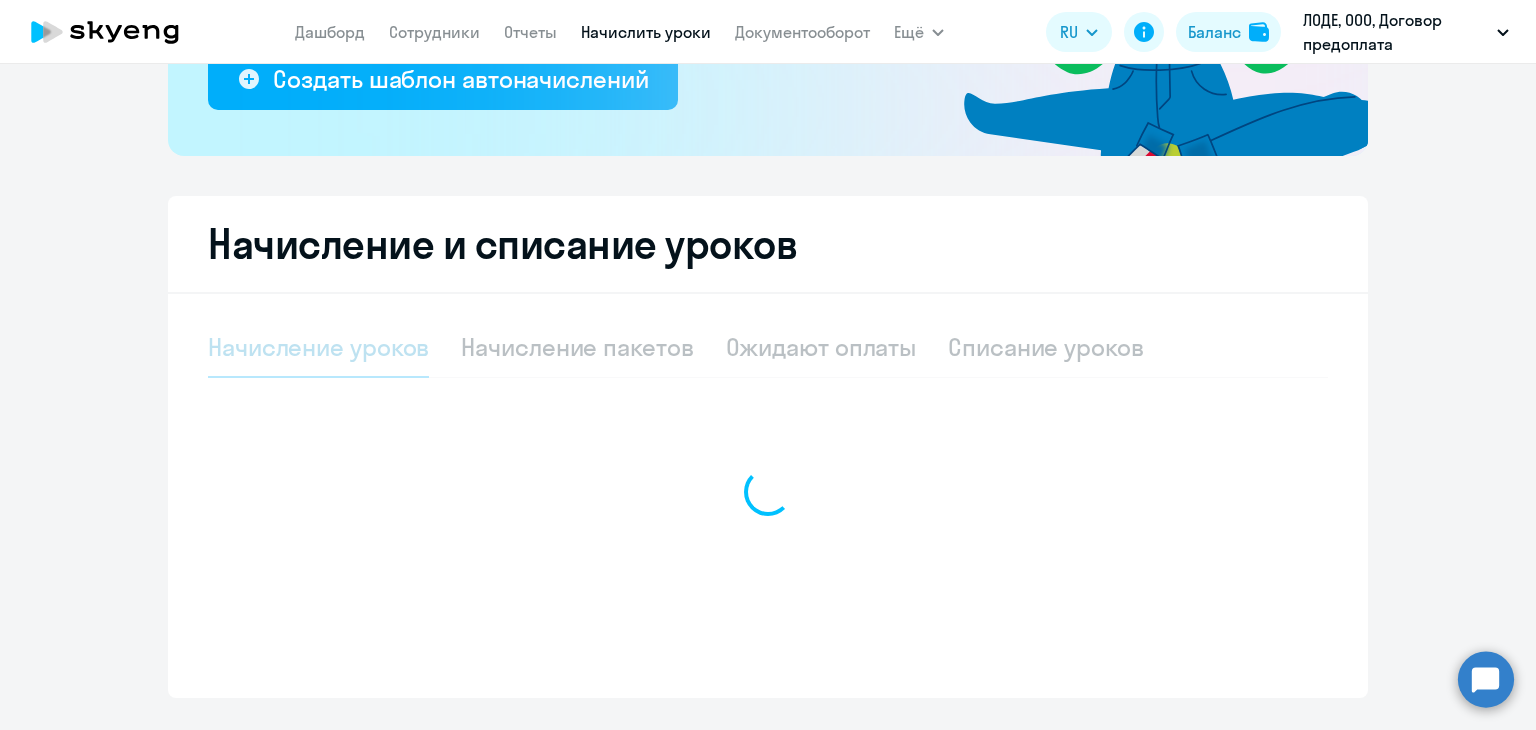 select on "10" 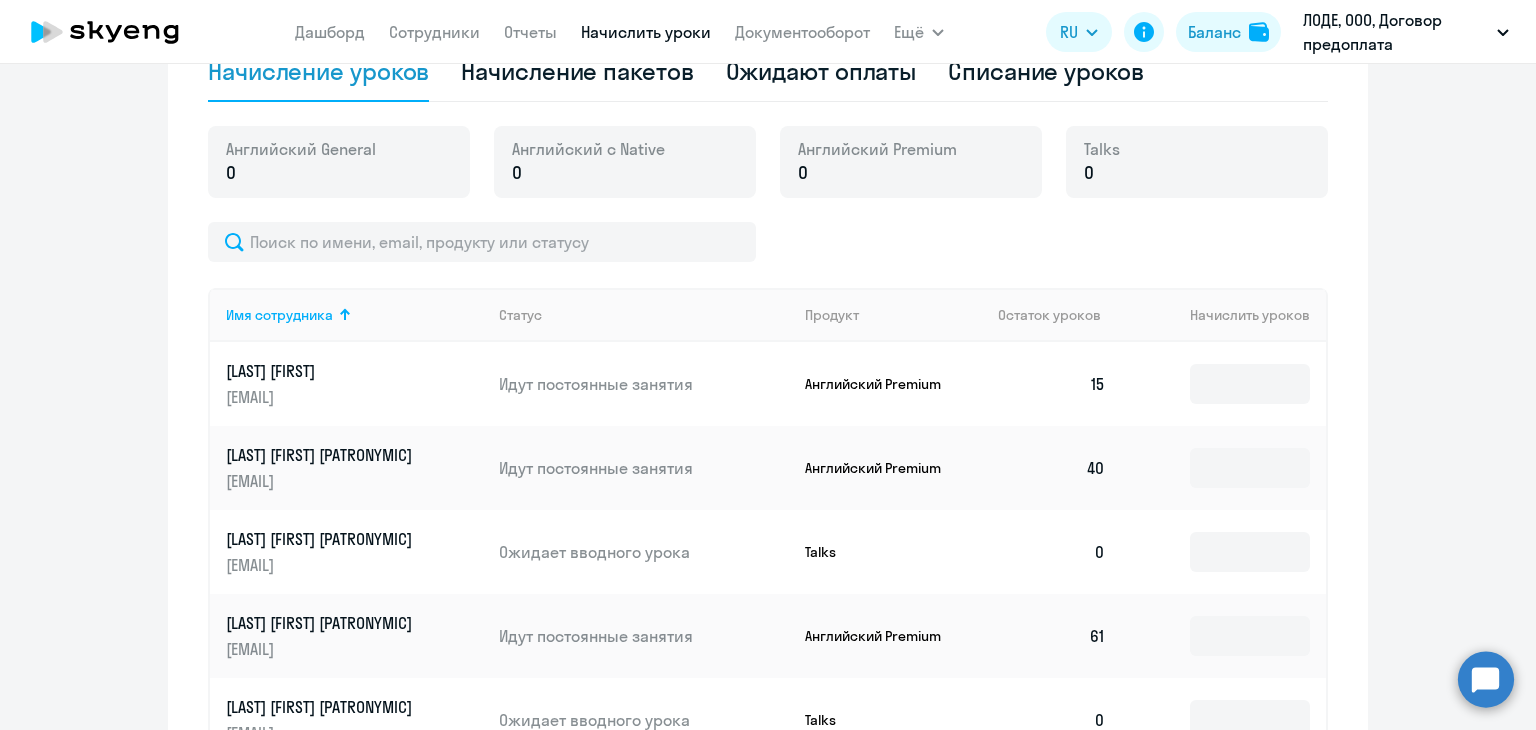 scroll, scrollTop: 846, scrollLeft: 0, axis: vertical 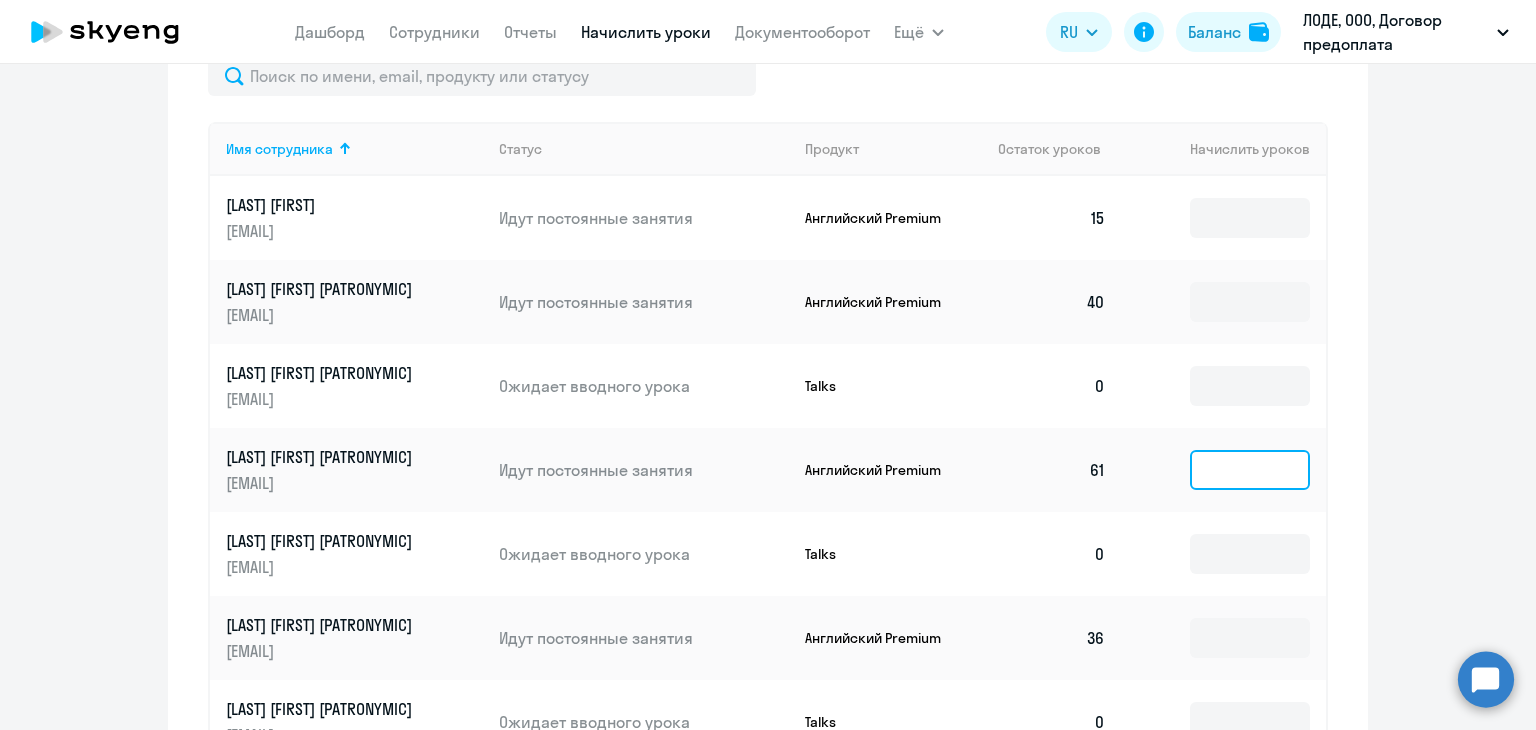 click 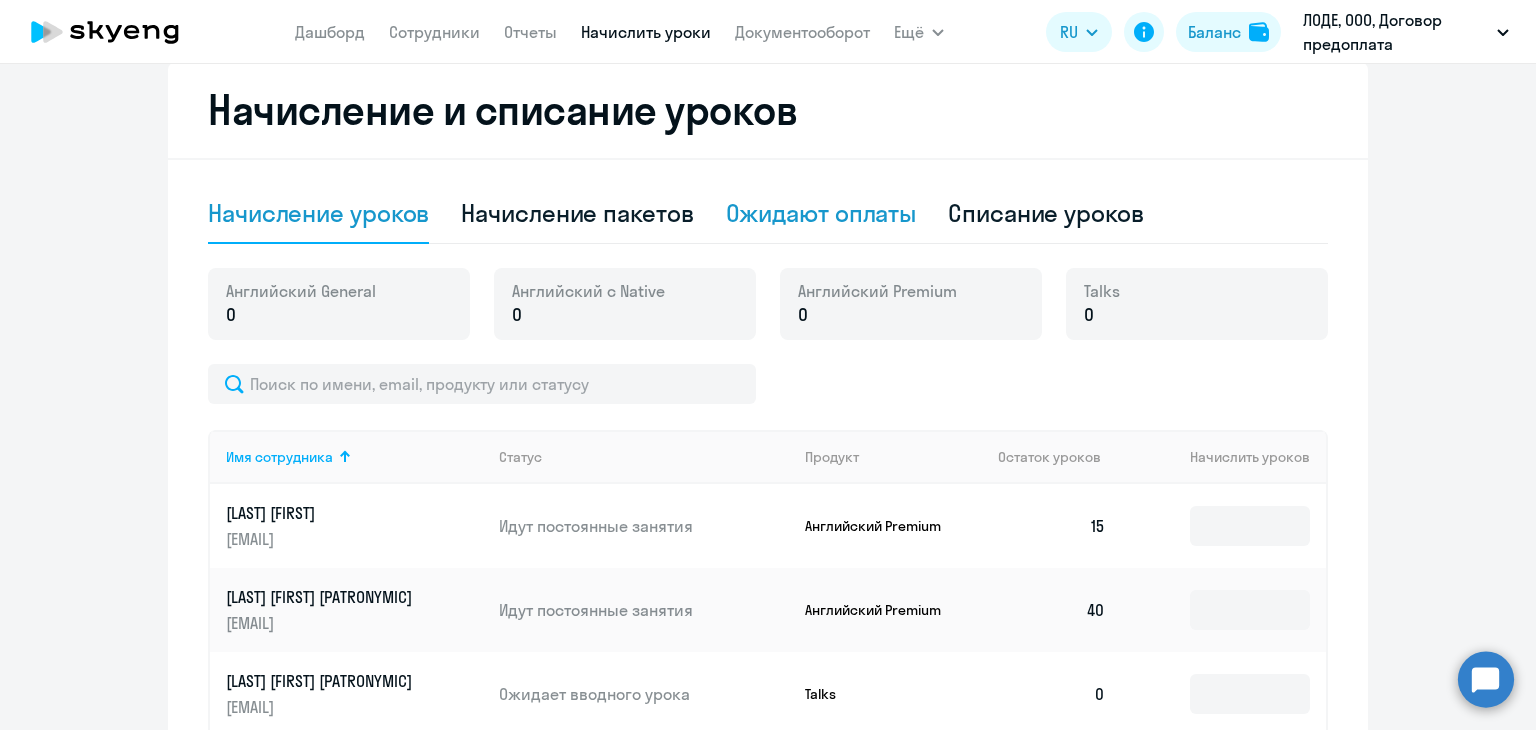 click on "Ожидают оплаты" 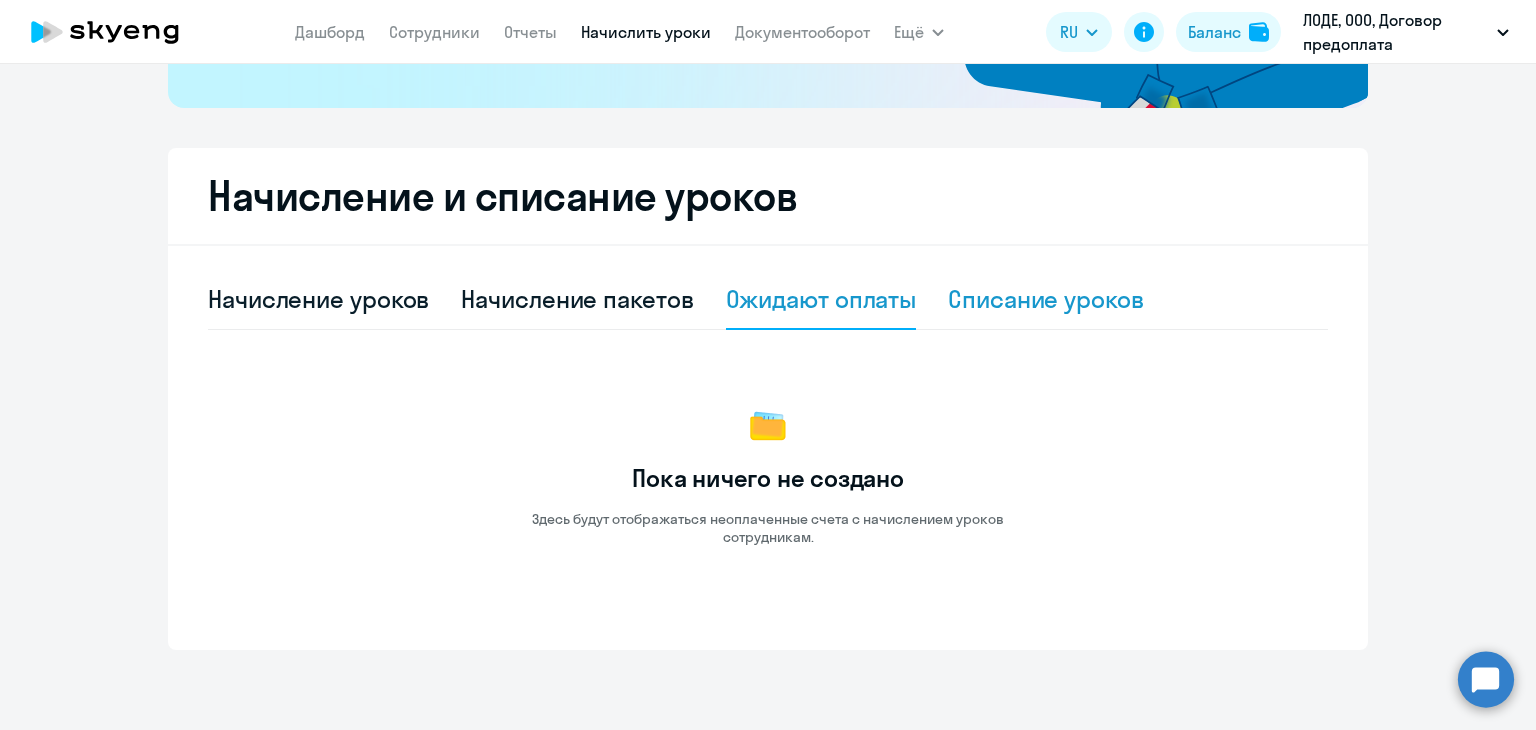 click on "Списание уроков" 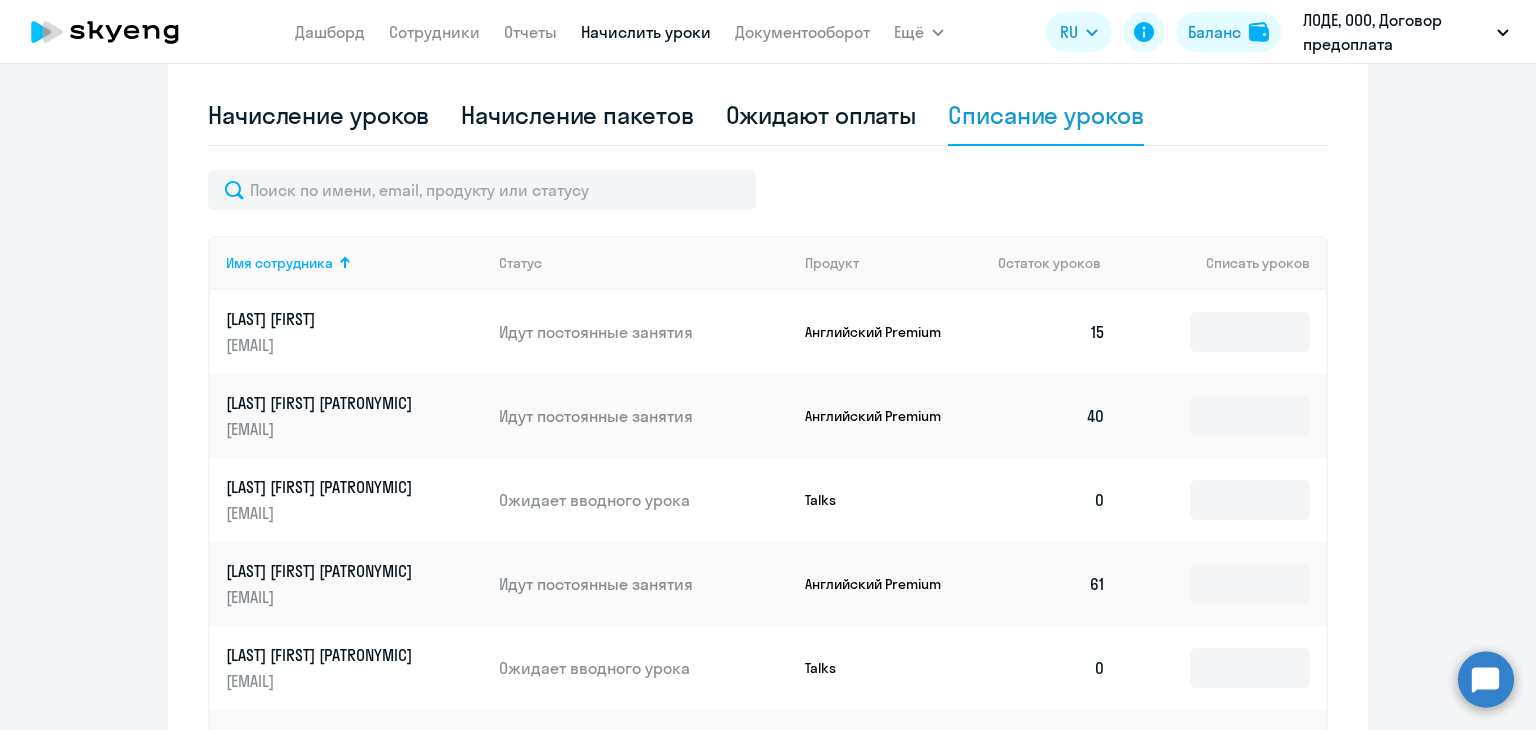 scroll, scrollTop: 639, scrollLeft: 0, axis: vertical 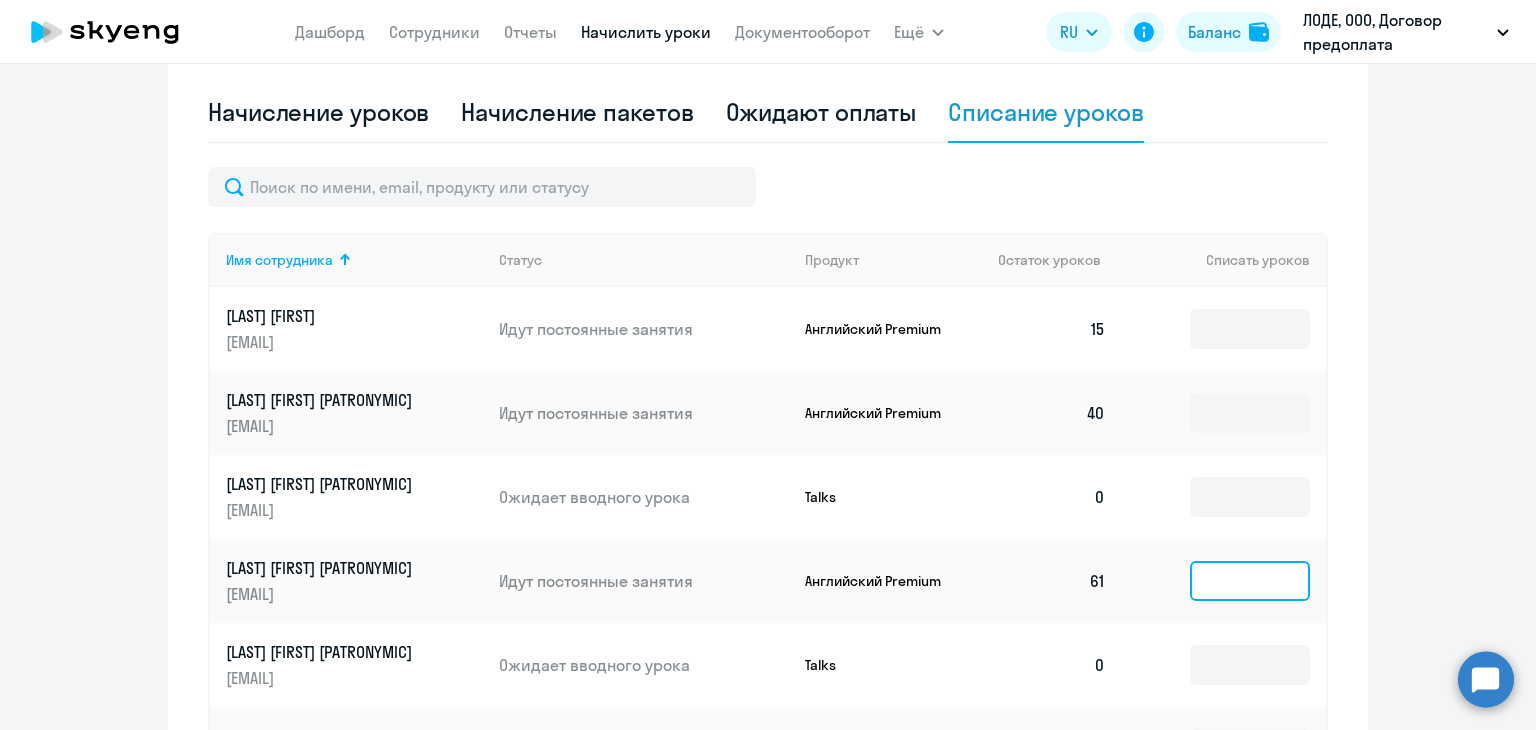 click 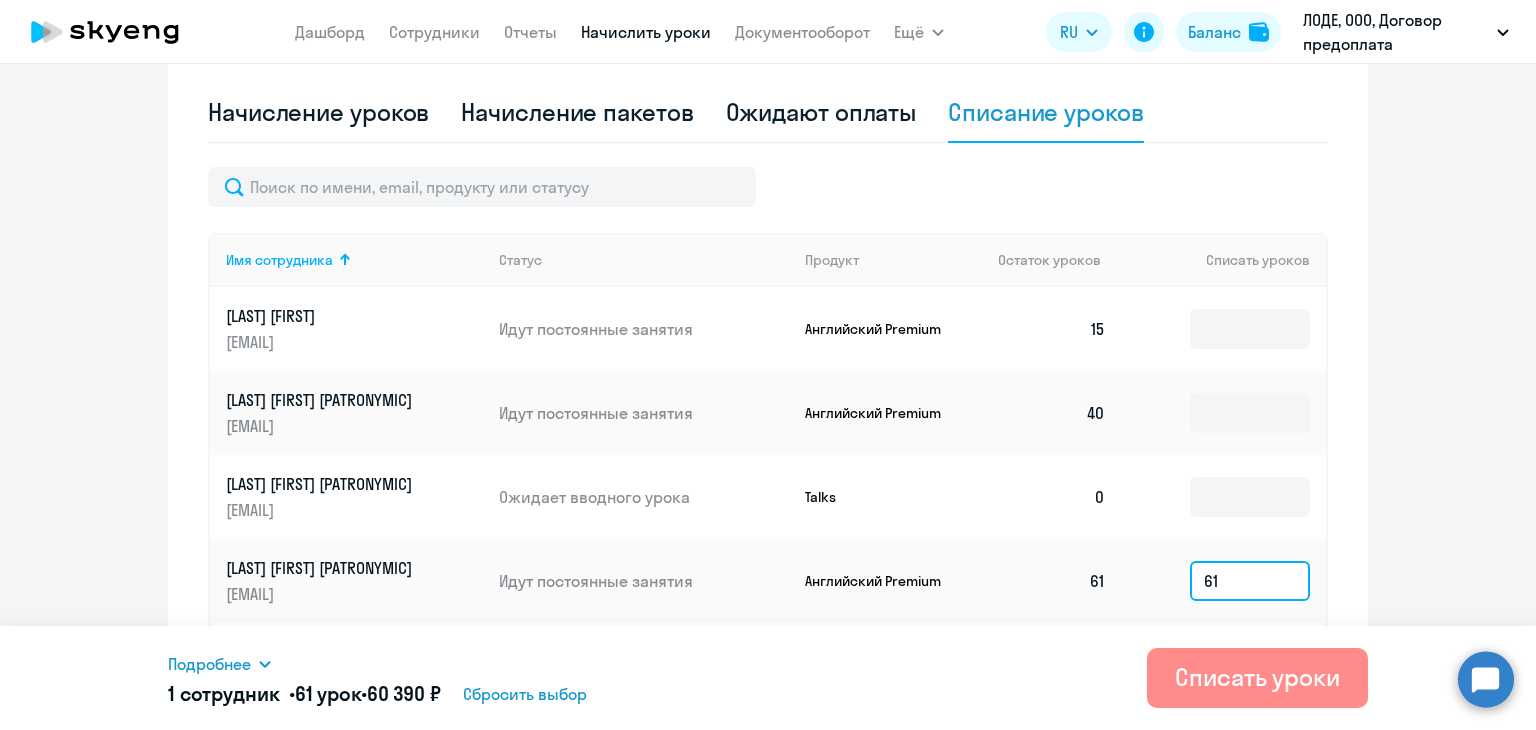 type on "61" 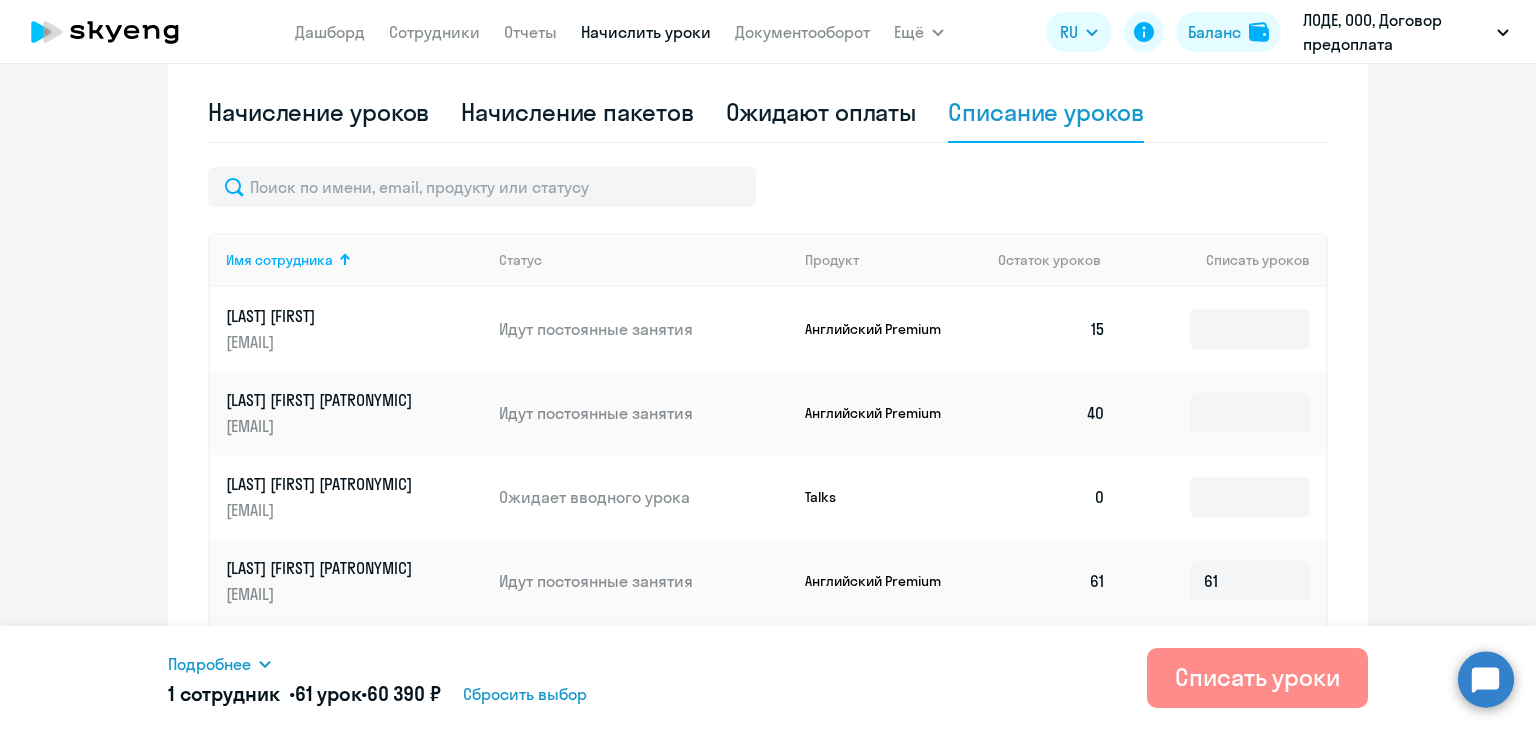 click on "Списать уроки" at bounding box center (1257, 677) 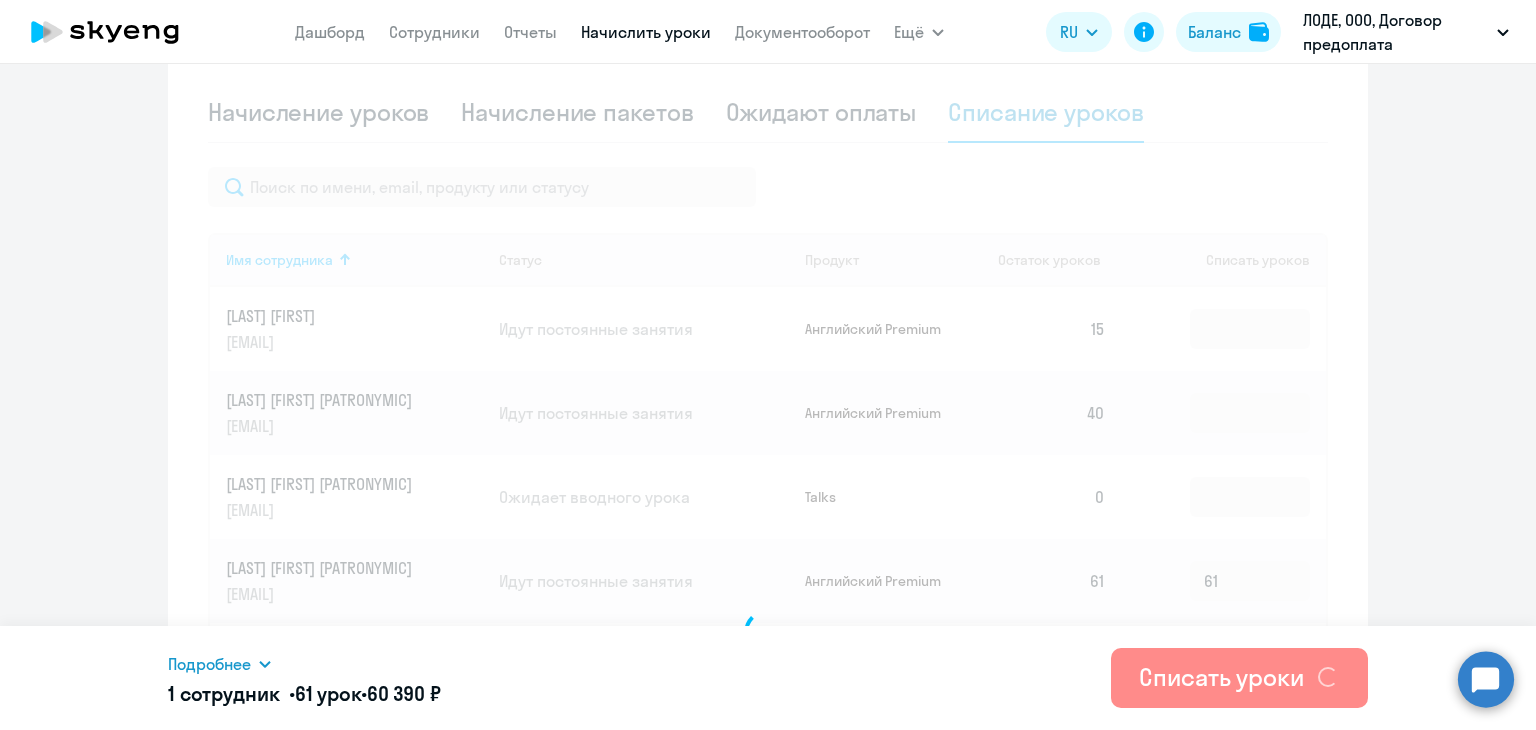 type 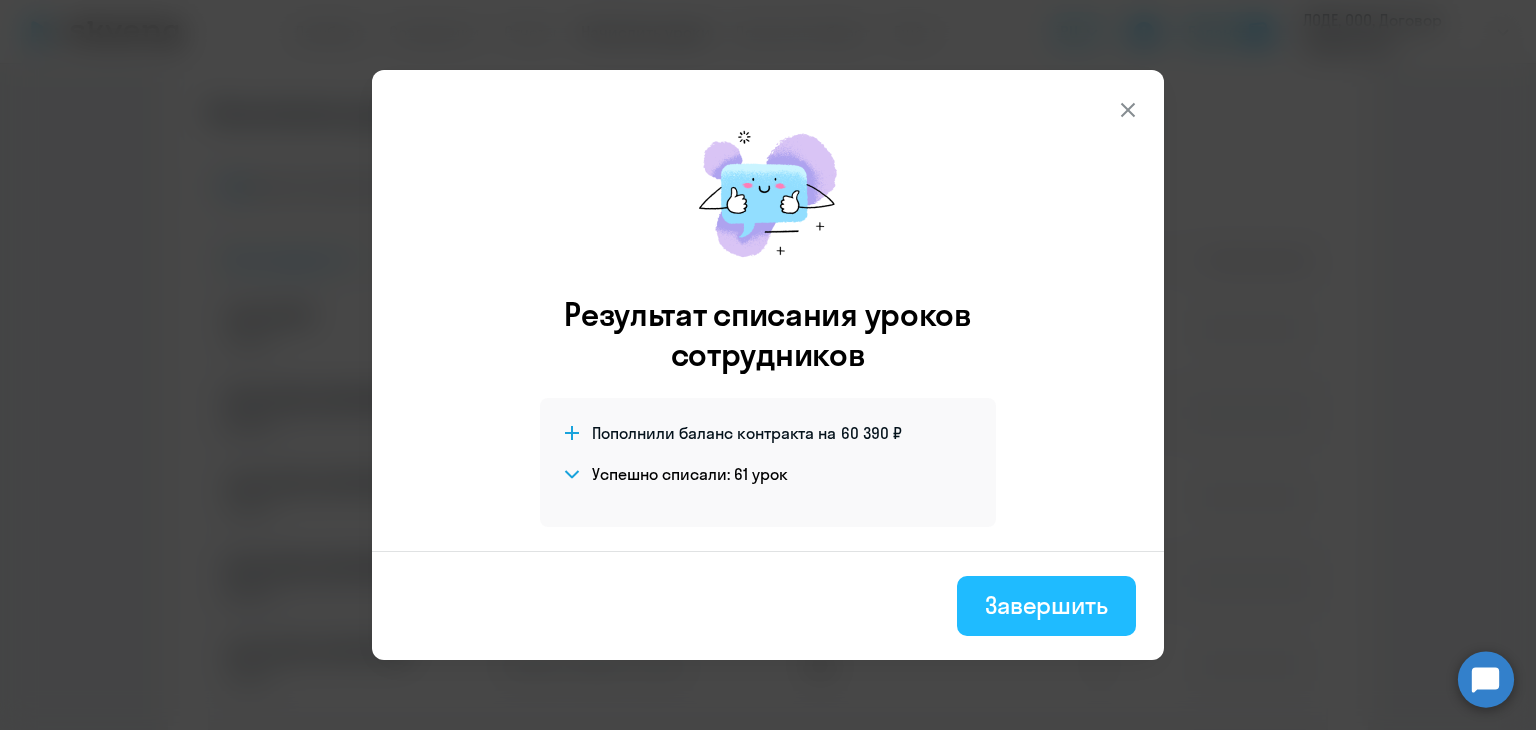 click on "Завершить" at bounding box center [1046, 605] 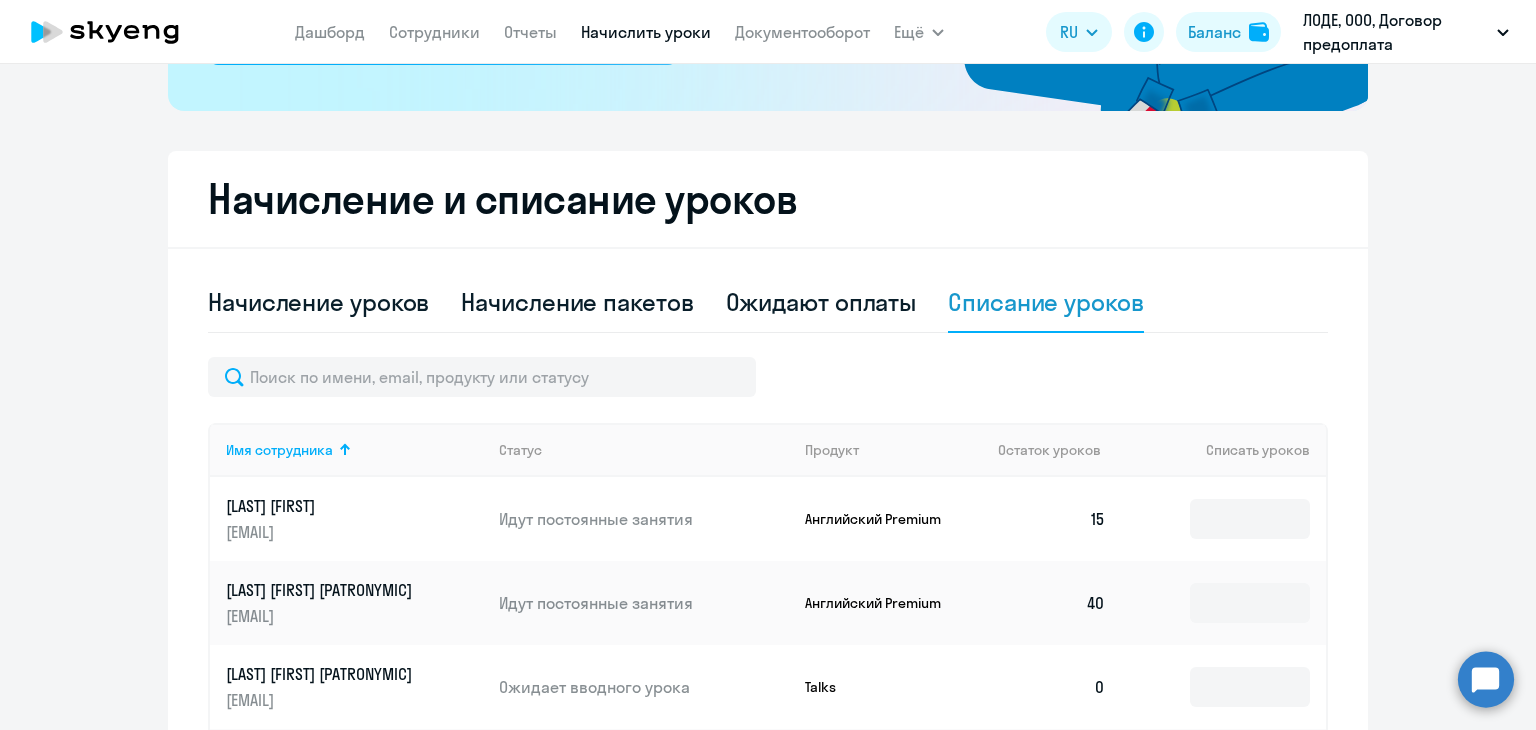 scroll, scrollTop: 341, scrollLeft: 0, axis: vertical 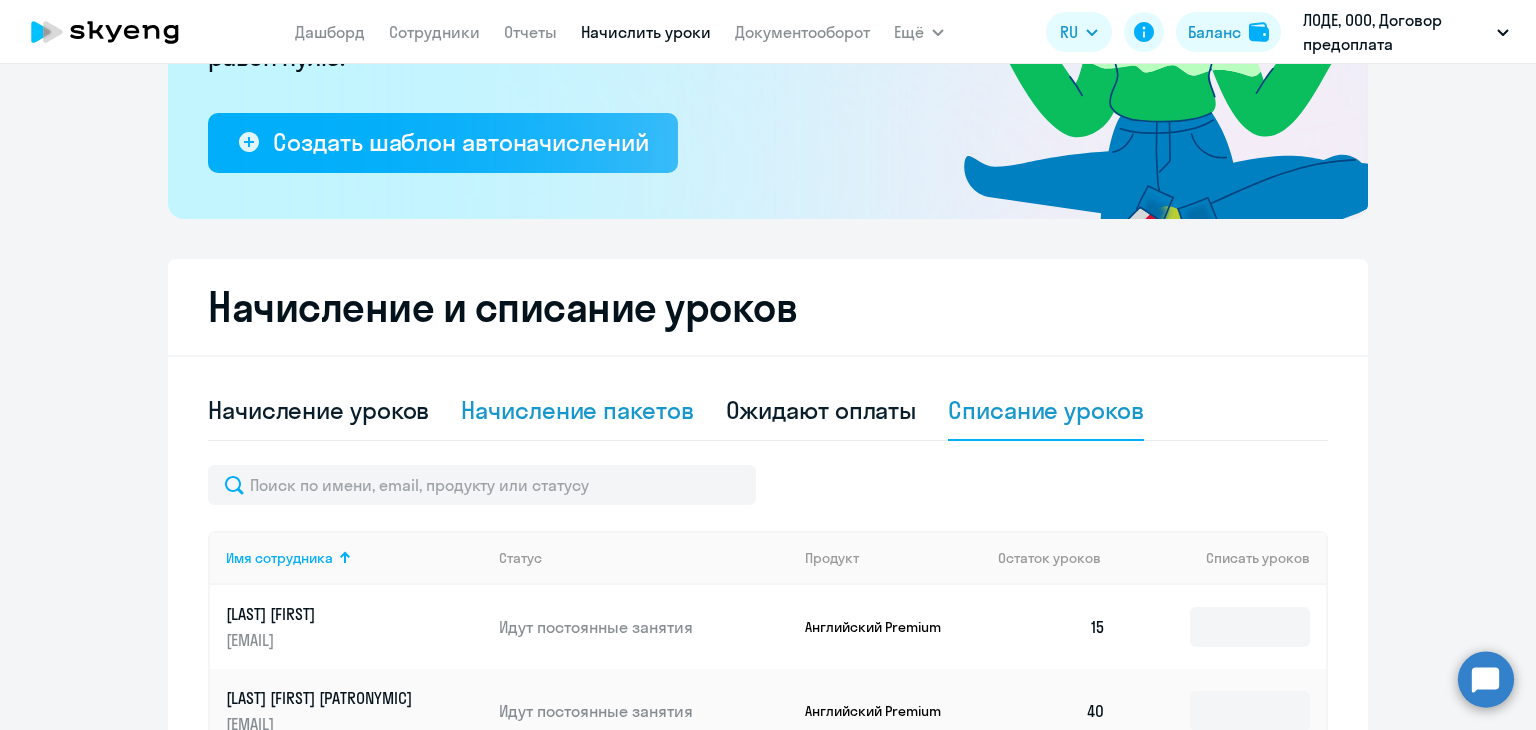 click on "Начисление пакетов" 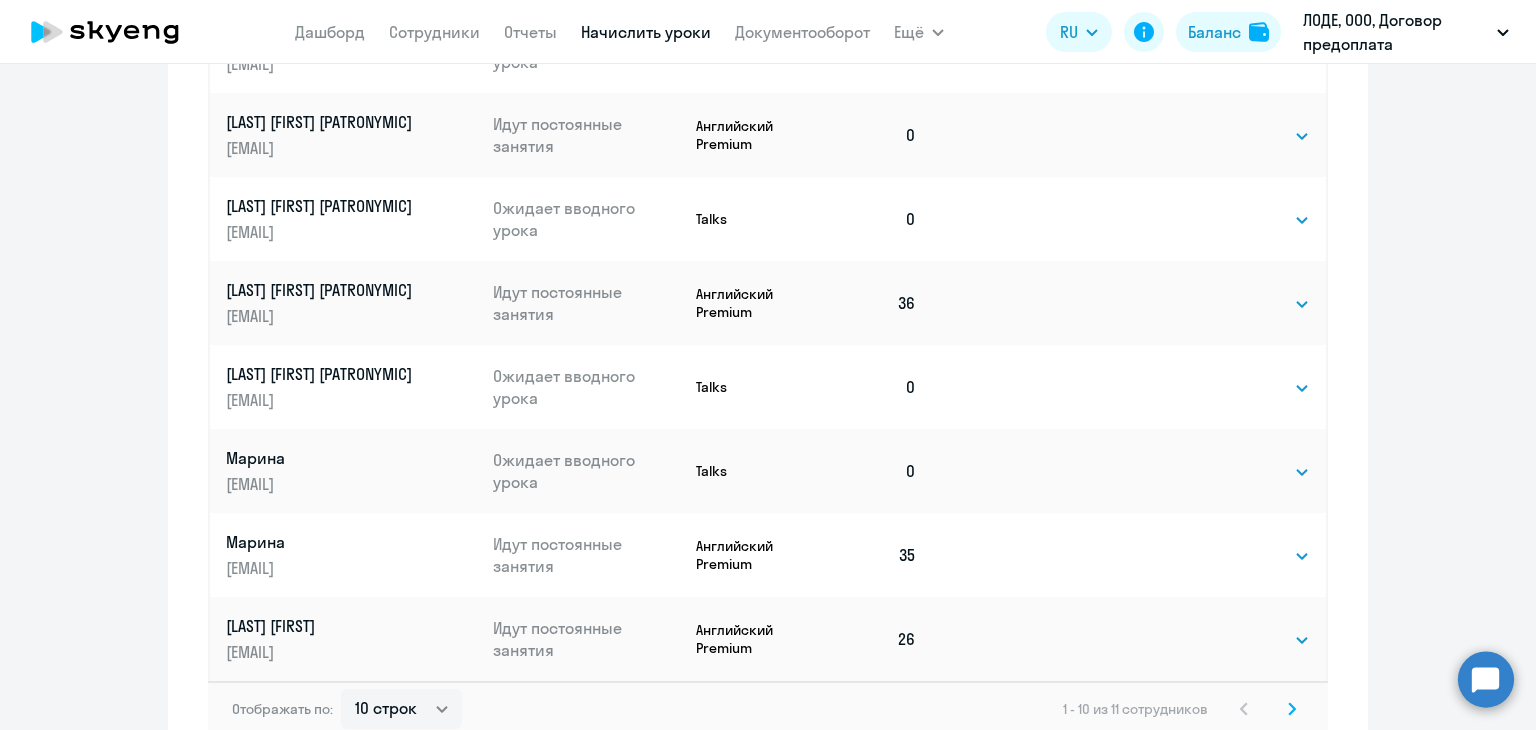 scroll, scrollTop: 1264, scrollLeft: 0, axis: vertical 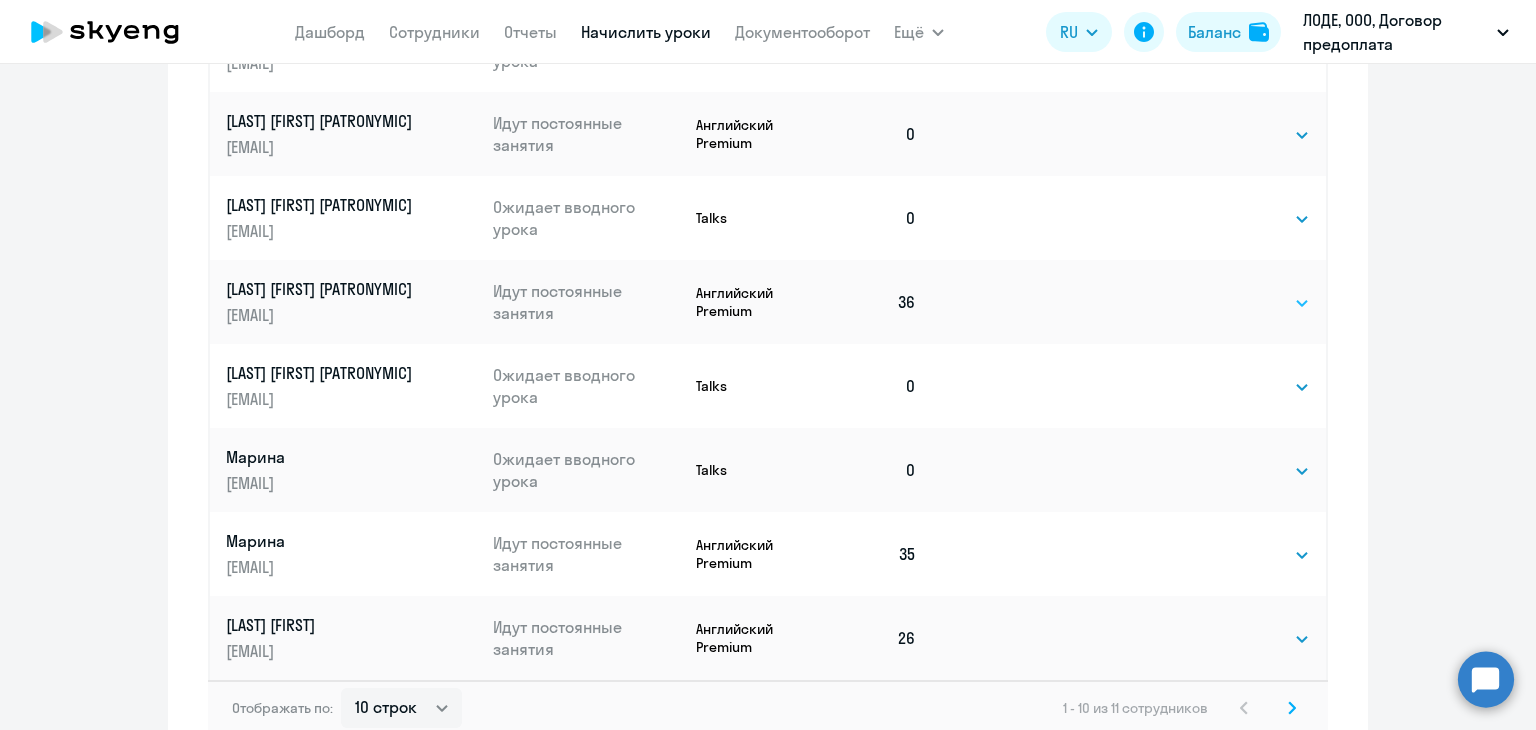 click on "Выбрать   4   8   16   32   64   96   128" 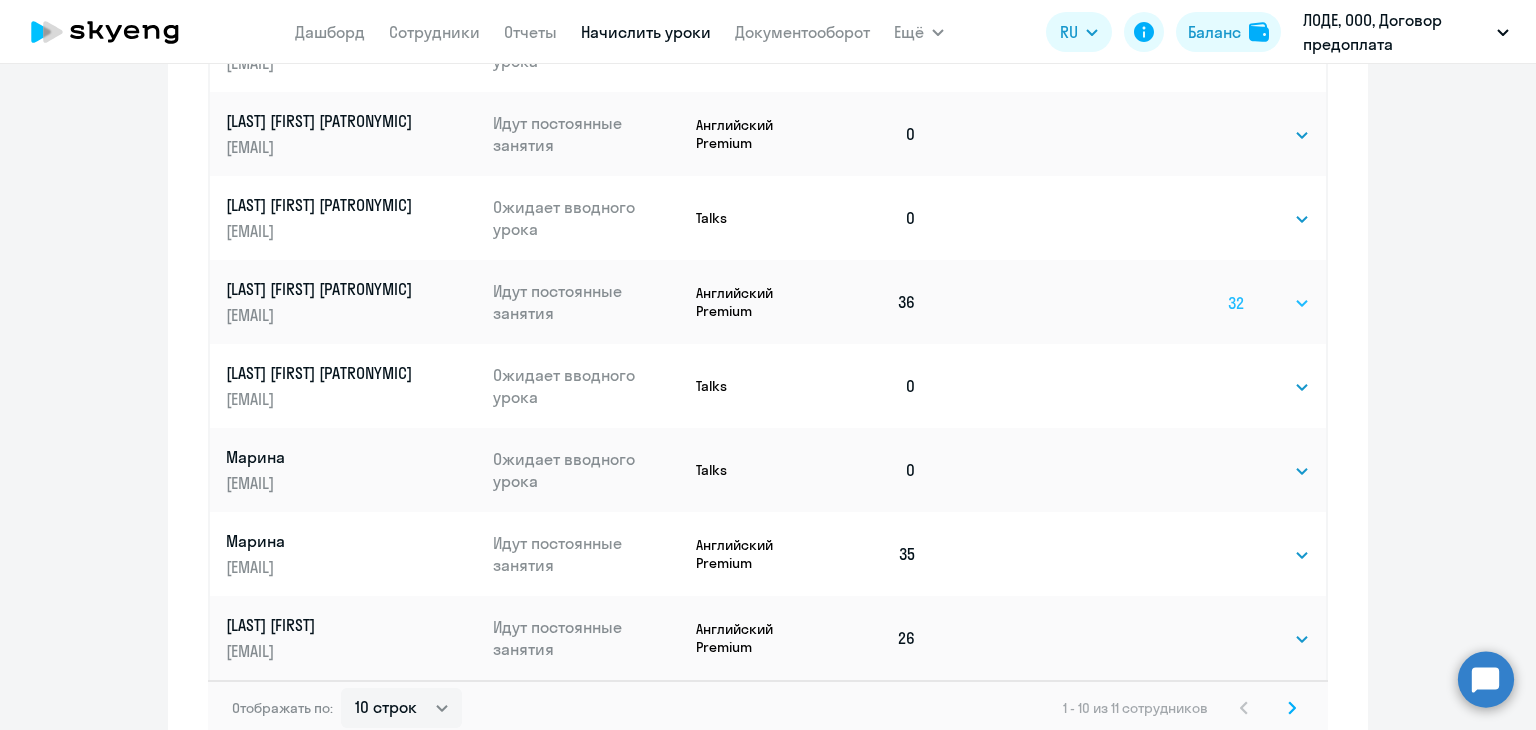 click on "Выбрать   4   8   16   32   64   96   128" 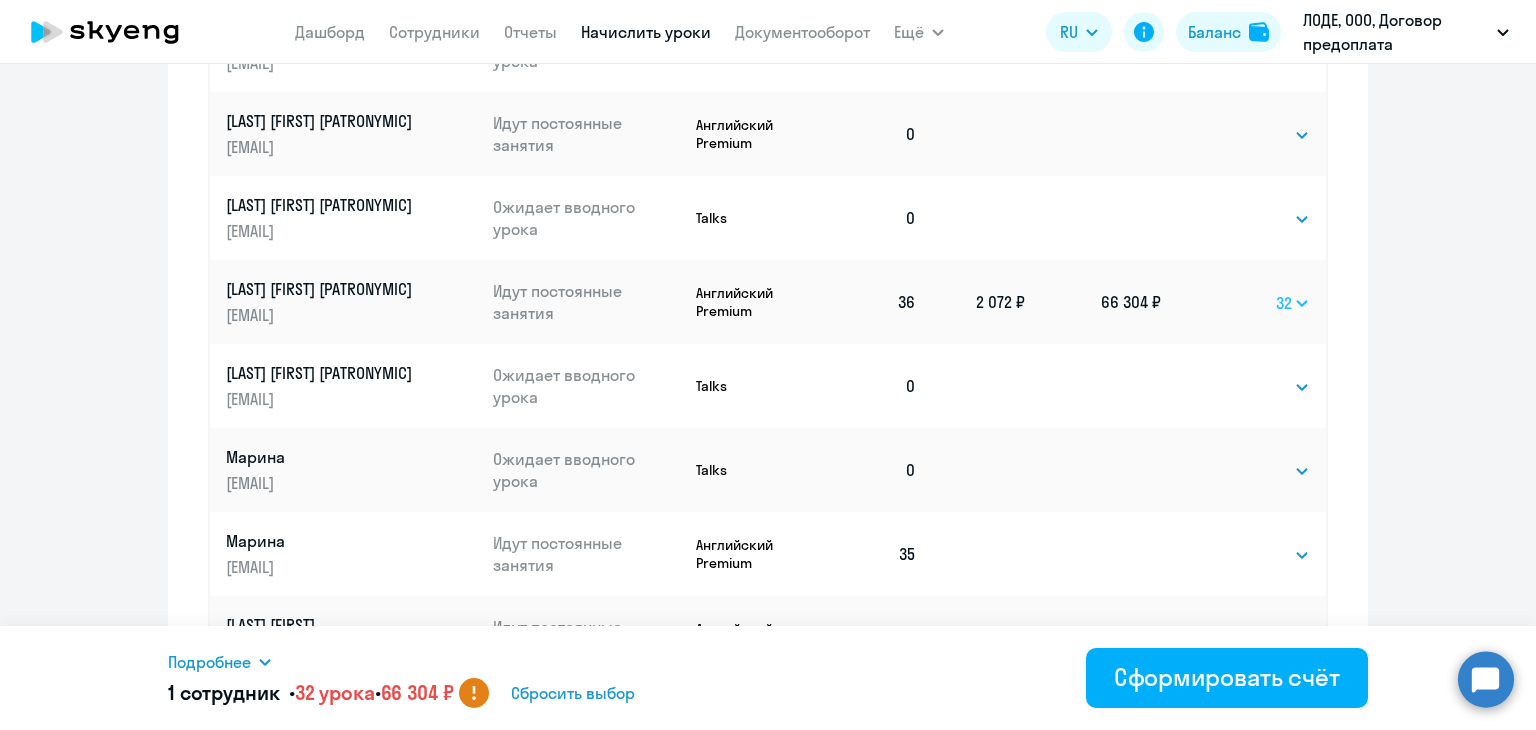 click on "Выбрать   4   8   16   32   64   96   128" 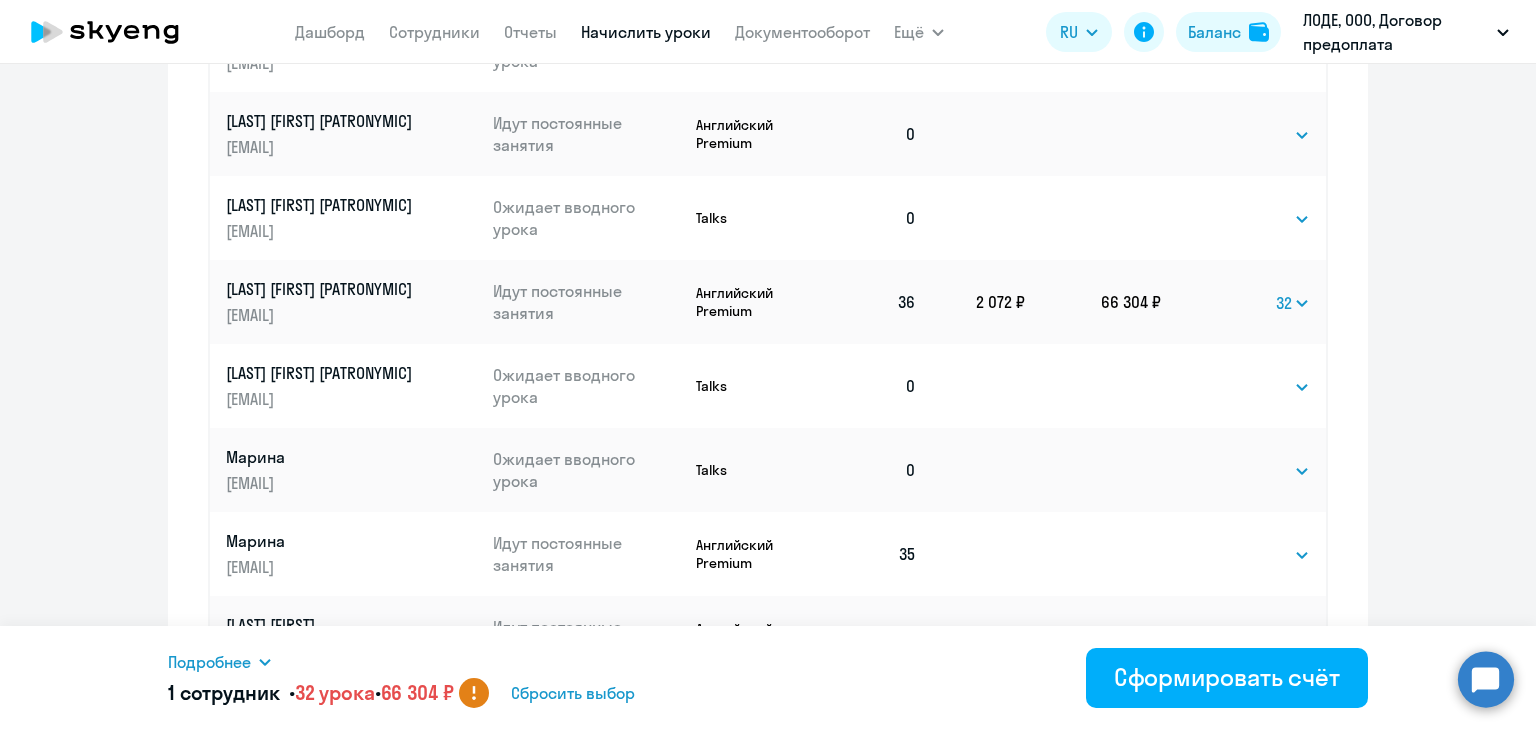 click on "Рекомендуем создать шаблон автоначислений Уроки больше не придётся начислять вручную. Например, можно настроить начисление для сотрудников раз в неделю или месяц, а ещё начисление может автоматически срабатывать, когда баланс сотрудника равен нулю.
Создать шаблон автоначислений
Начисление и списание уроков Начисление уроков Начисление пакетов Ожидают оплаты Списание уроков Доступно для использования  60 390 ₽
Пополнить баланс
15   4" 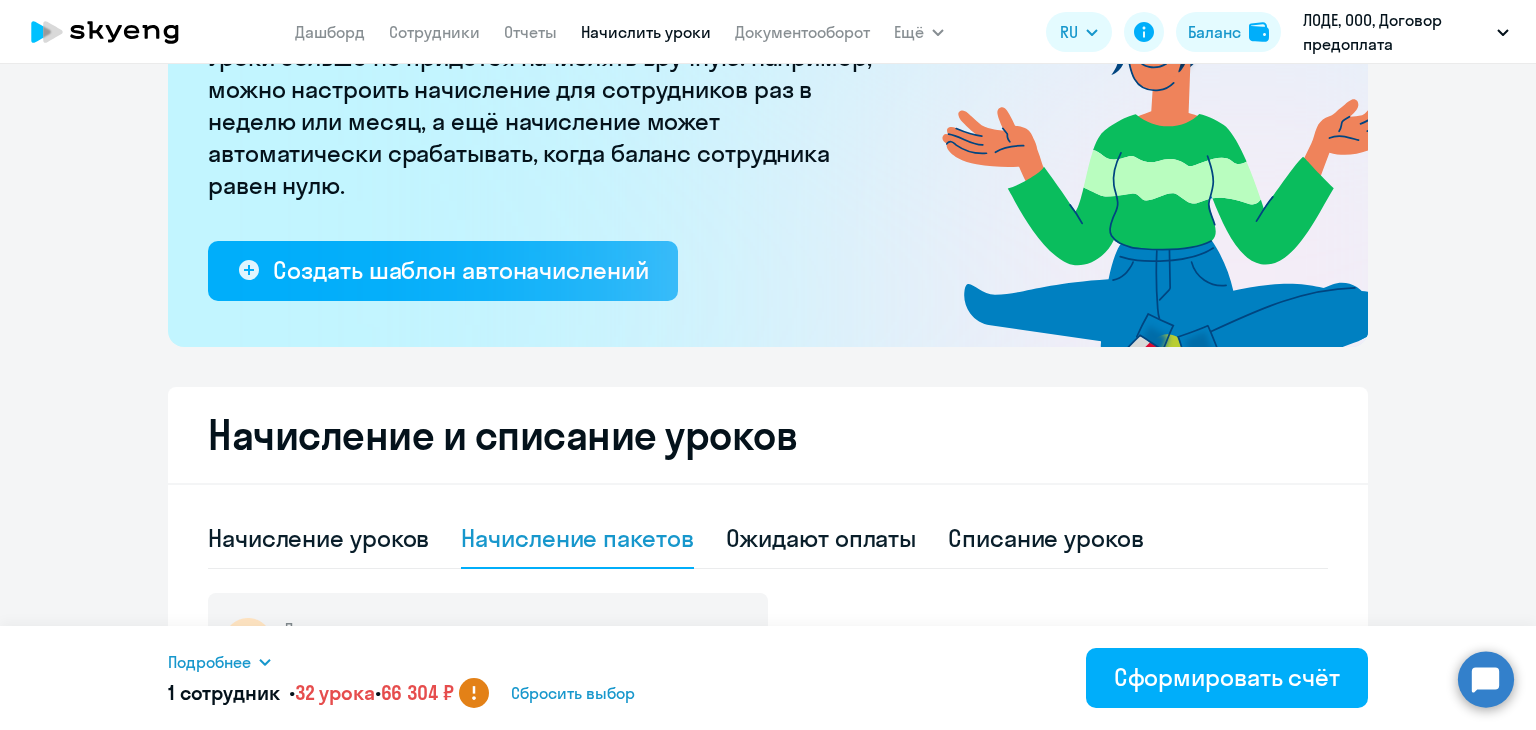 scroll, scrollTop: 0, scrollLeft: 0, axis: both 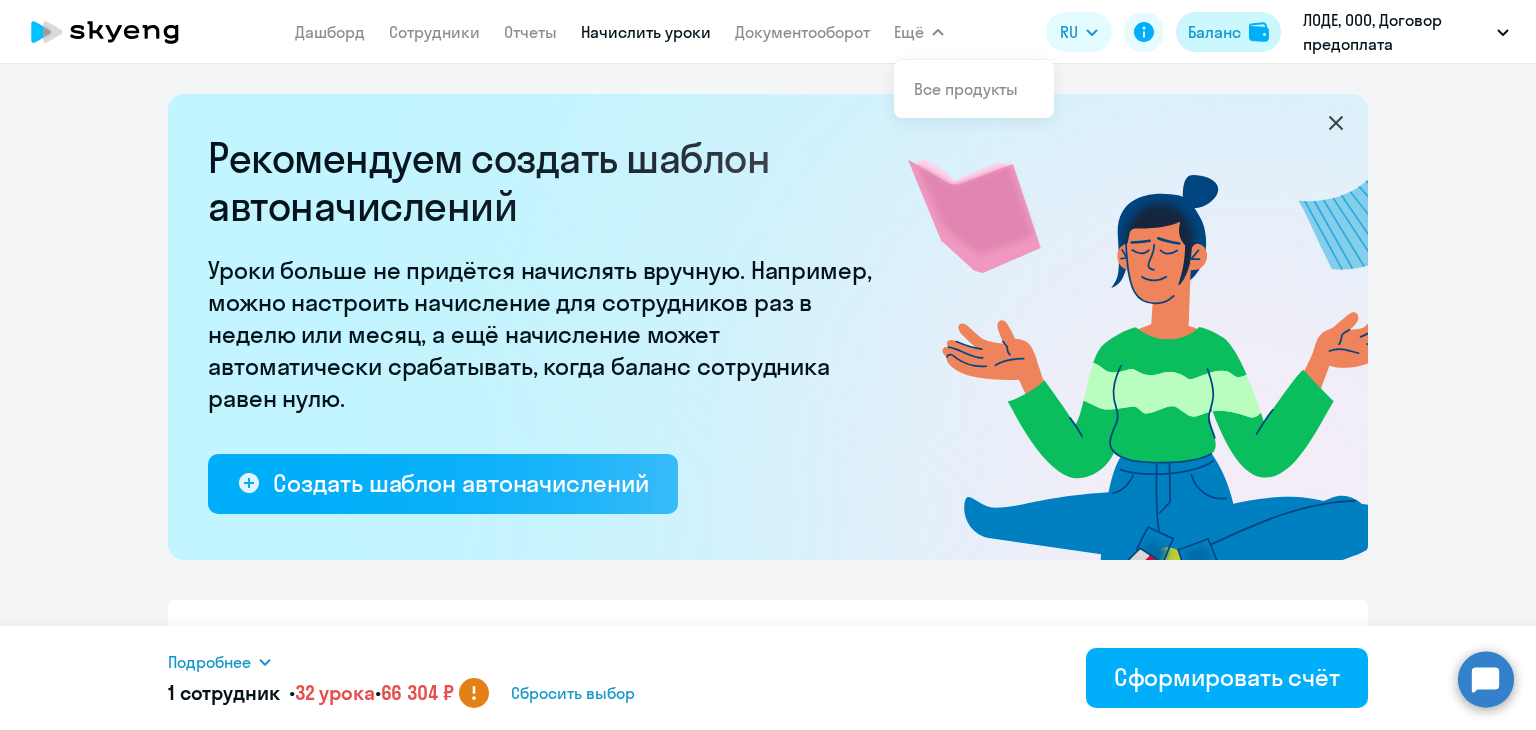 click on "Баланс" 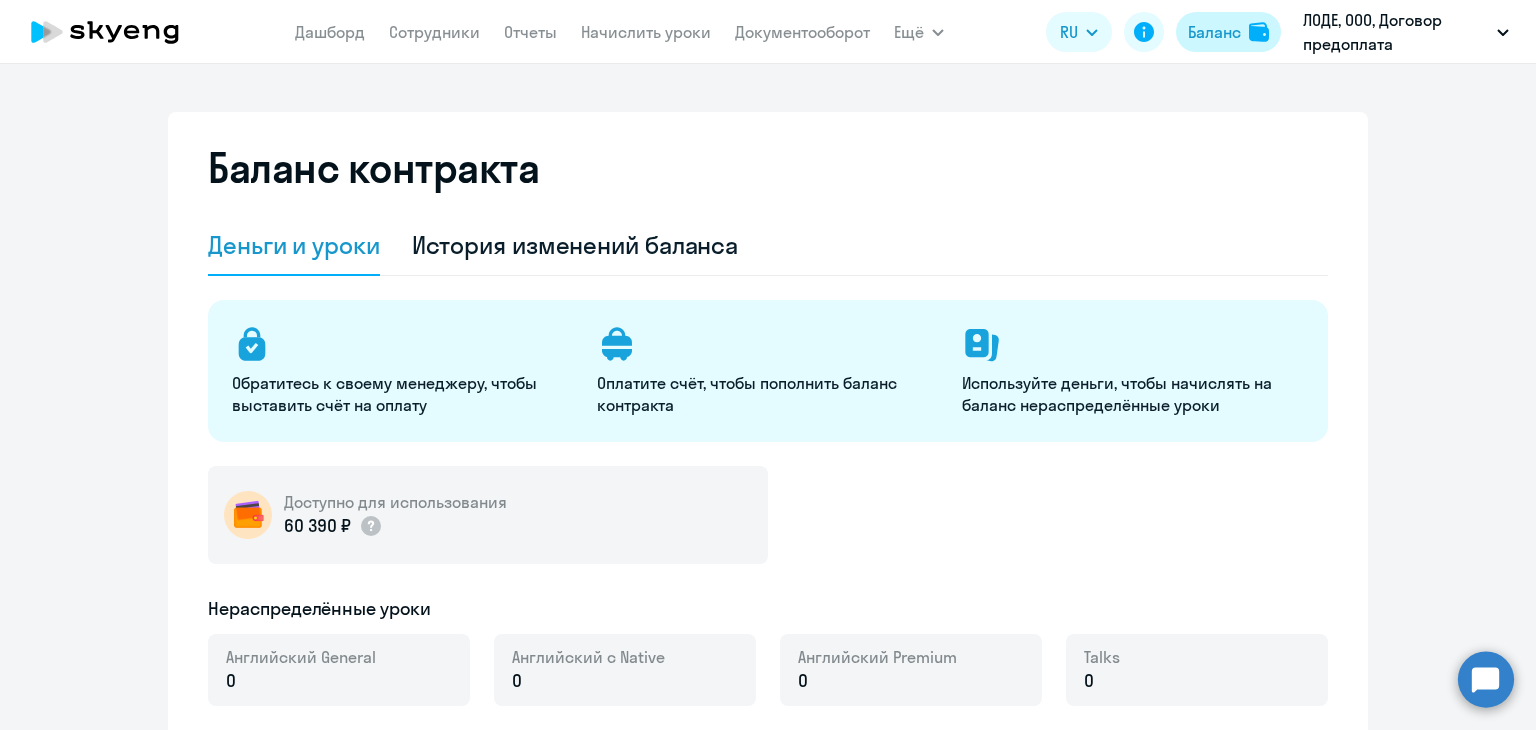 select on "english_adult_not_native_speaker" 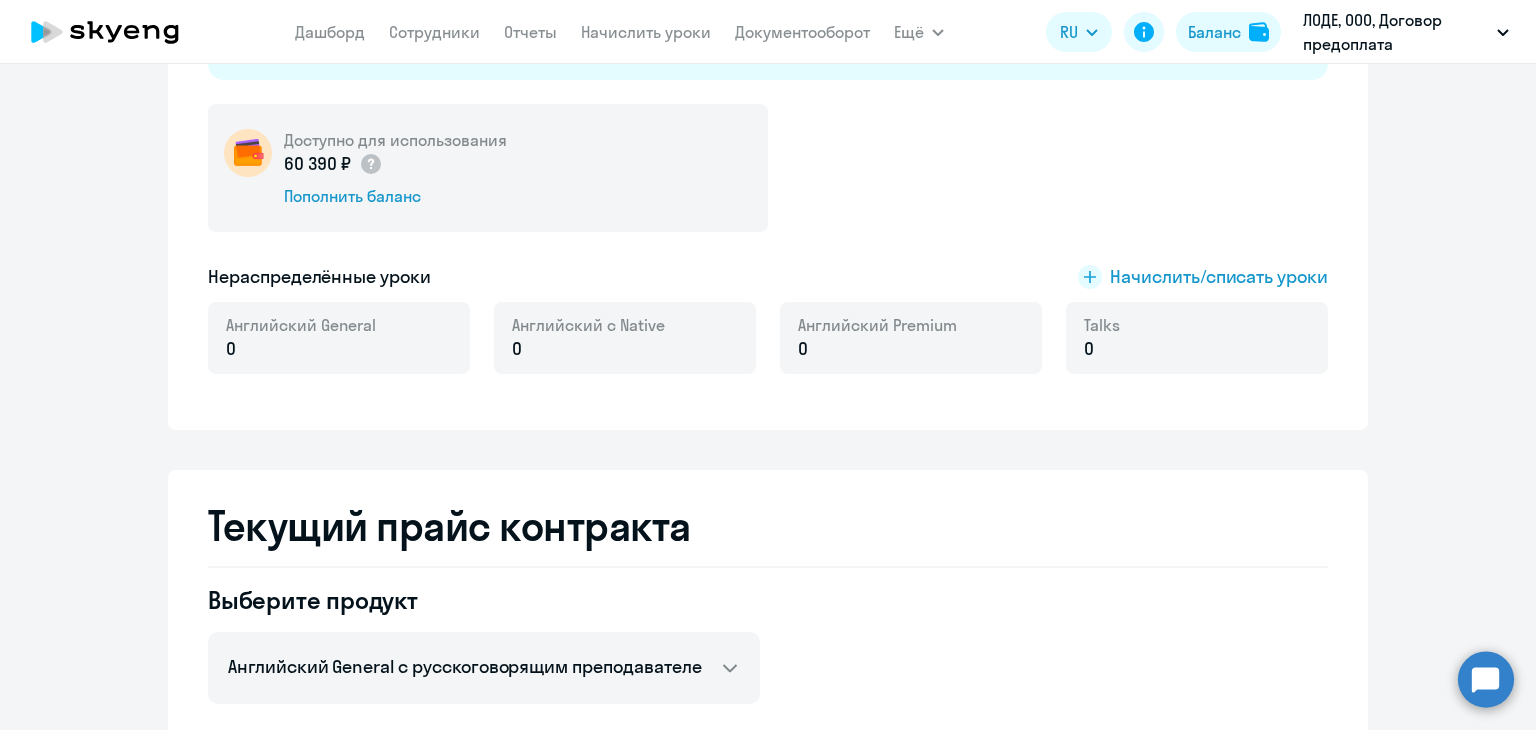 scroll, scrollTop: 367, scrollLeft: 0, axis: vertical 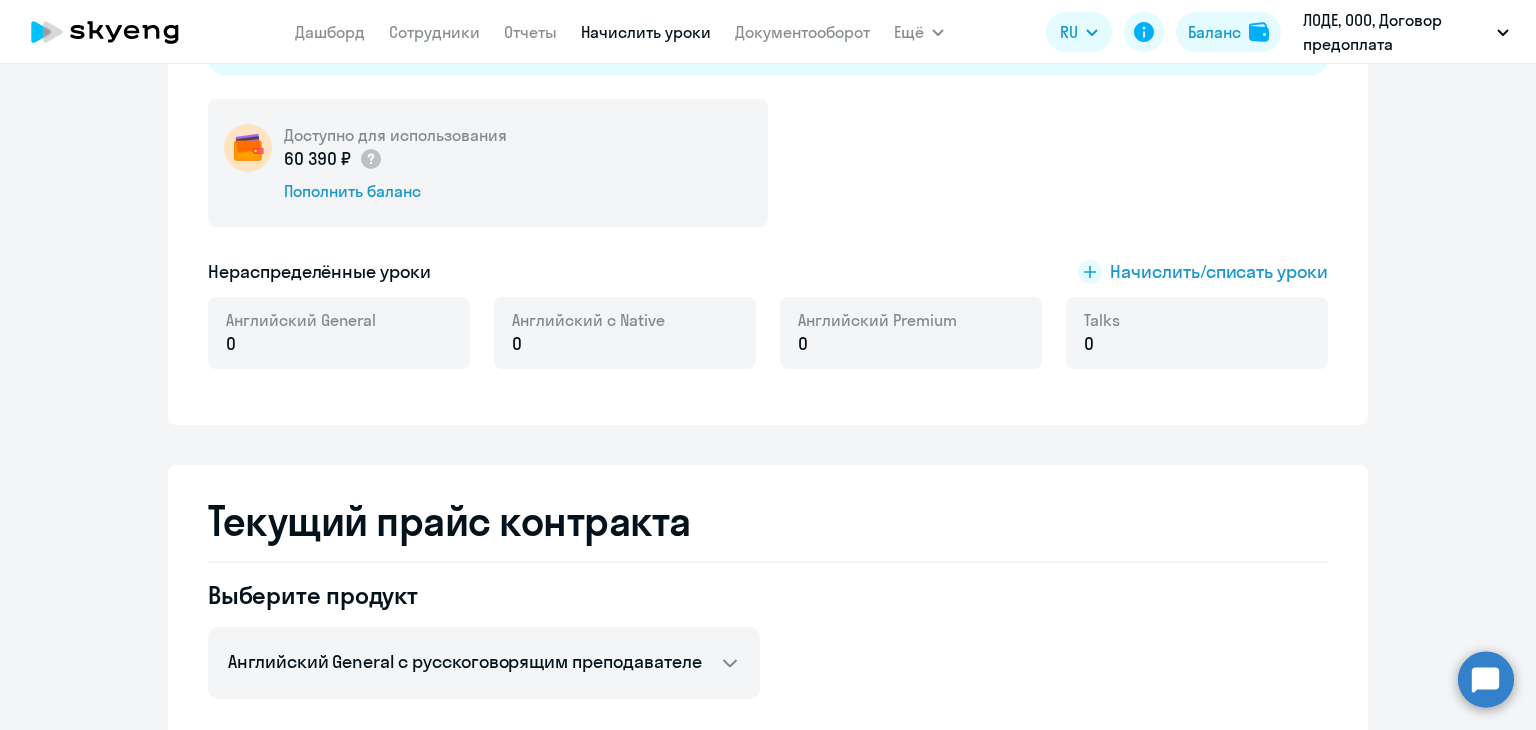 click on "Начислить уроки" at bounding box center [646, 32] 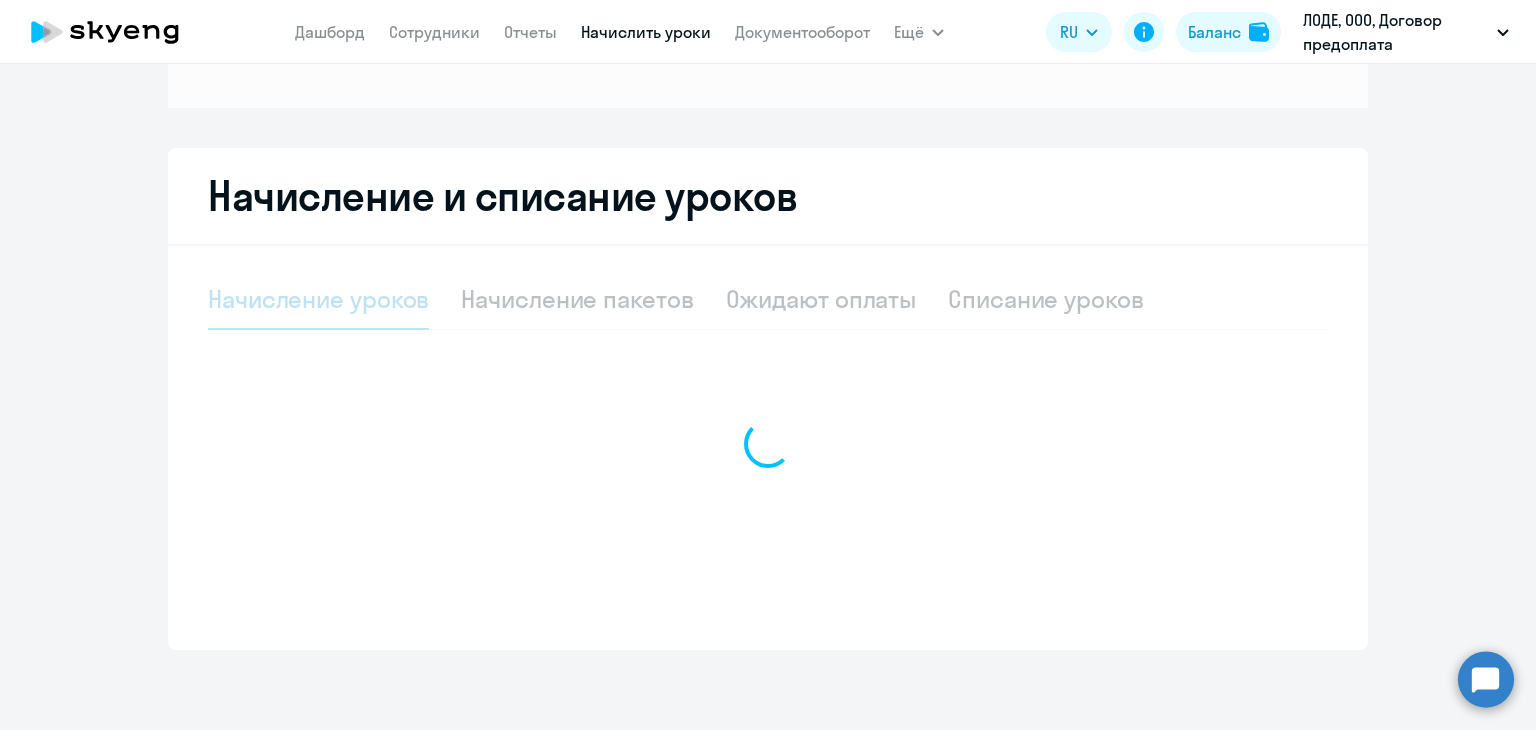 scroll, scrollTop: 274, scrollLeft: 0, axis: vertical 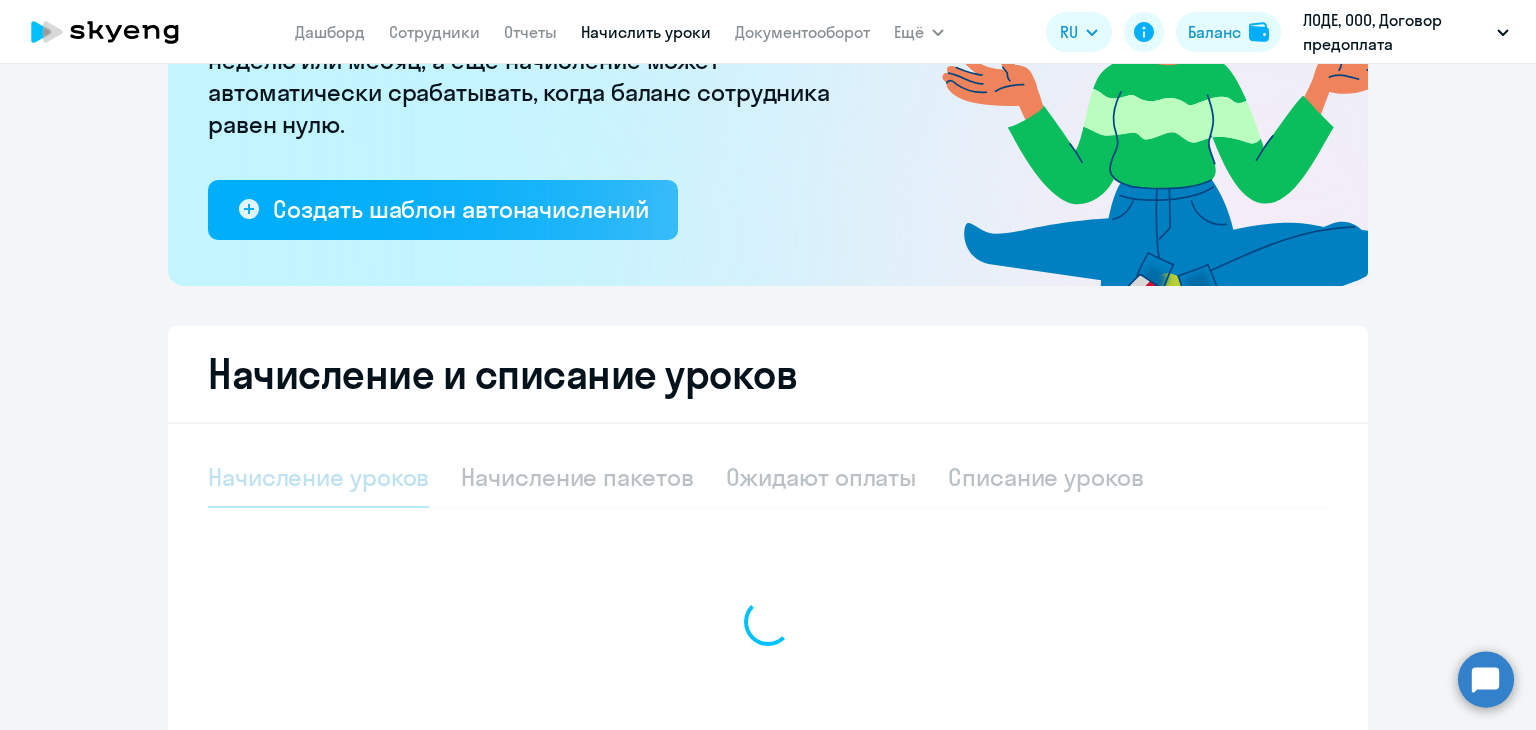 select on "10" 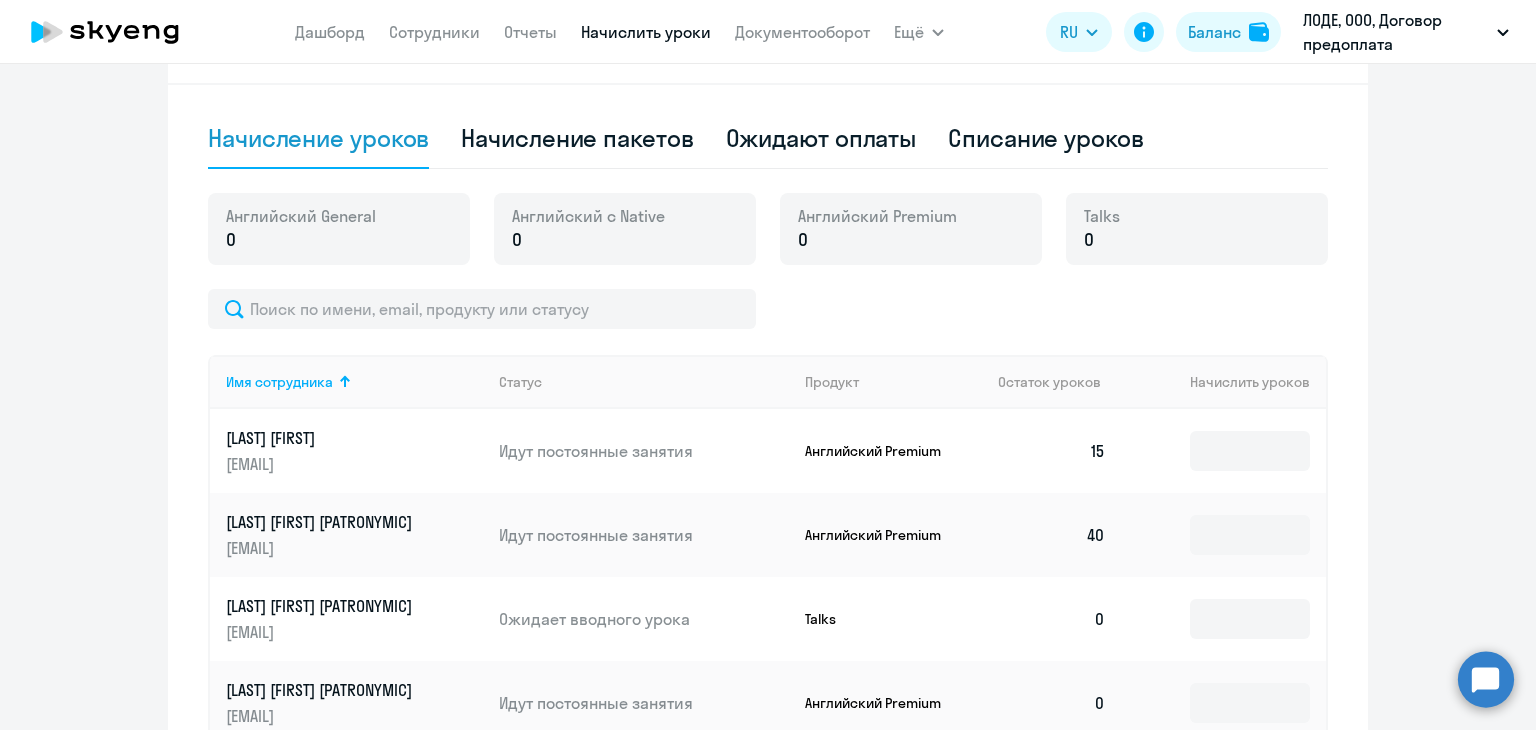 scroll, scrollTop: 614, scrollLeft: 0, axis: vertical 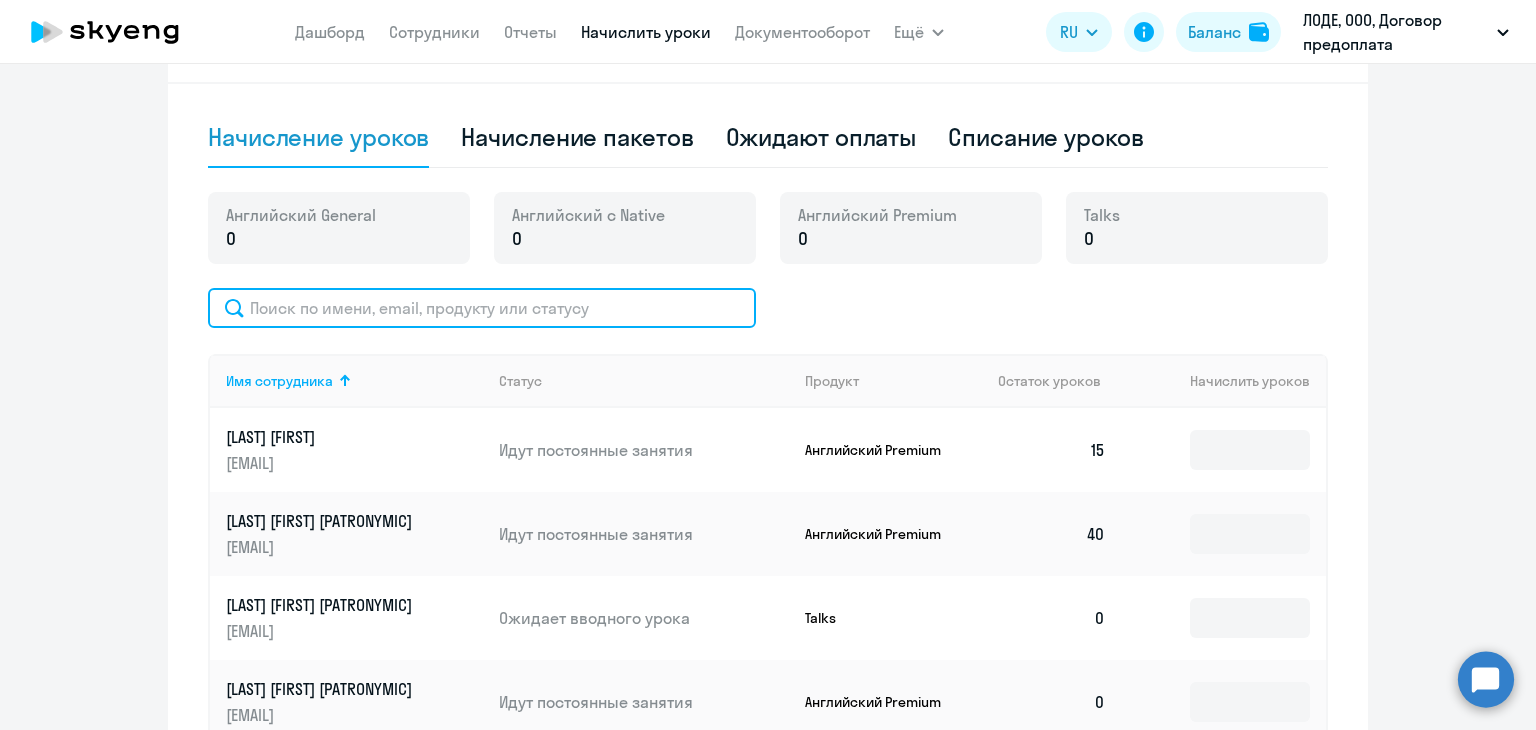 click 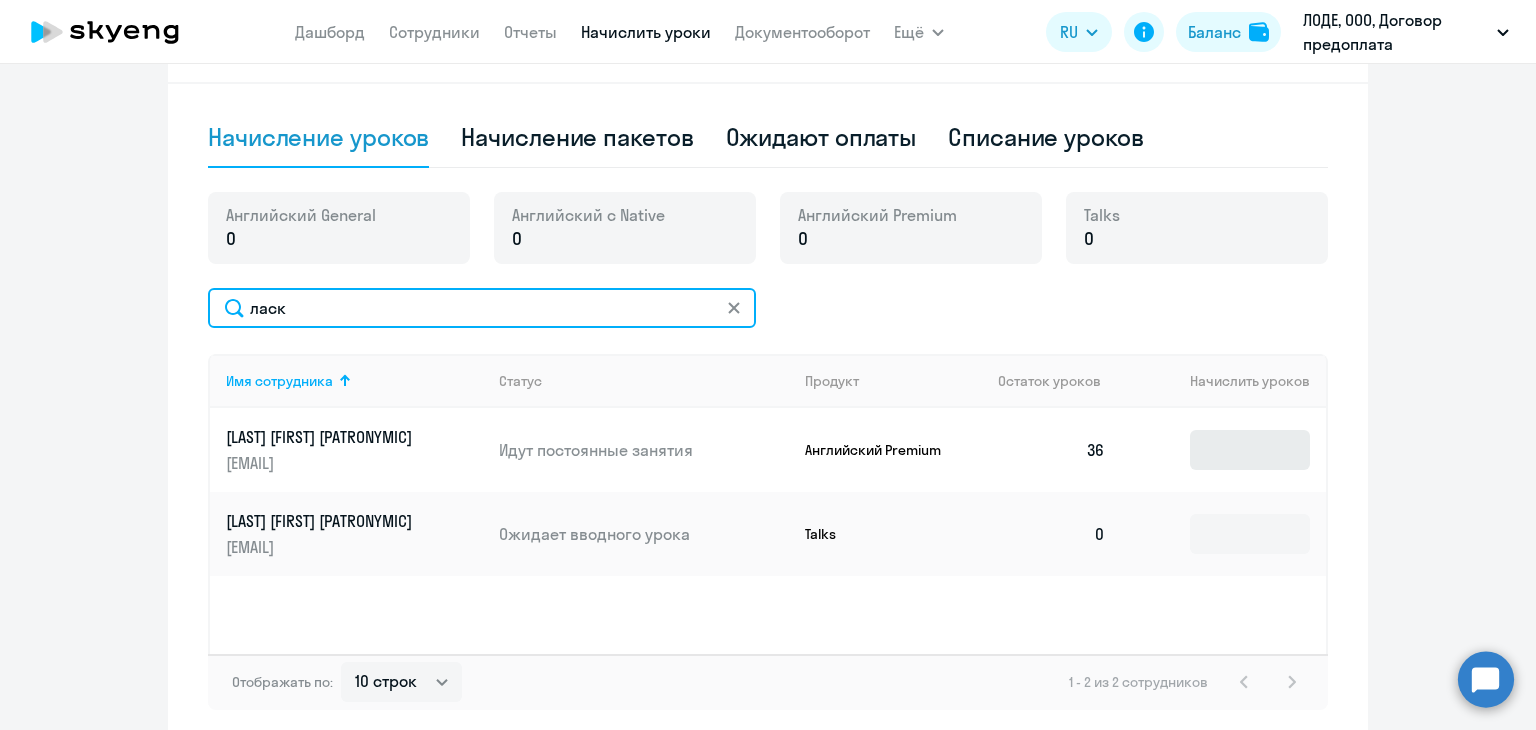 type on "ласк" 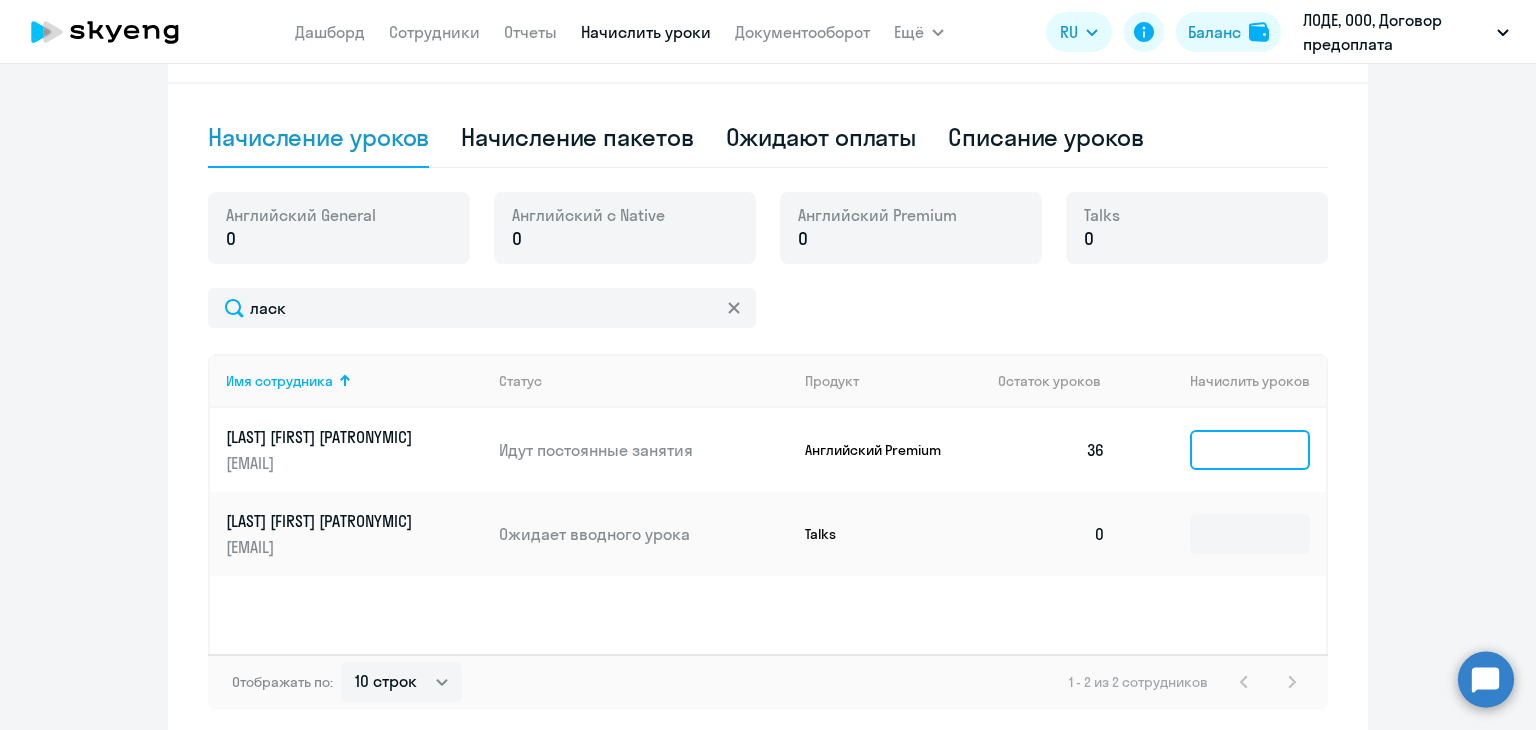 click 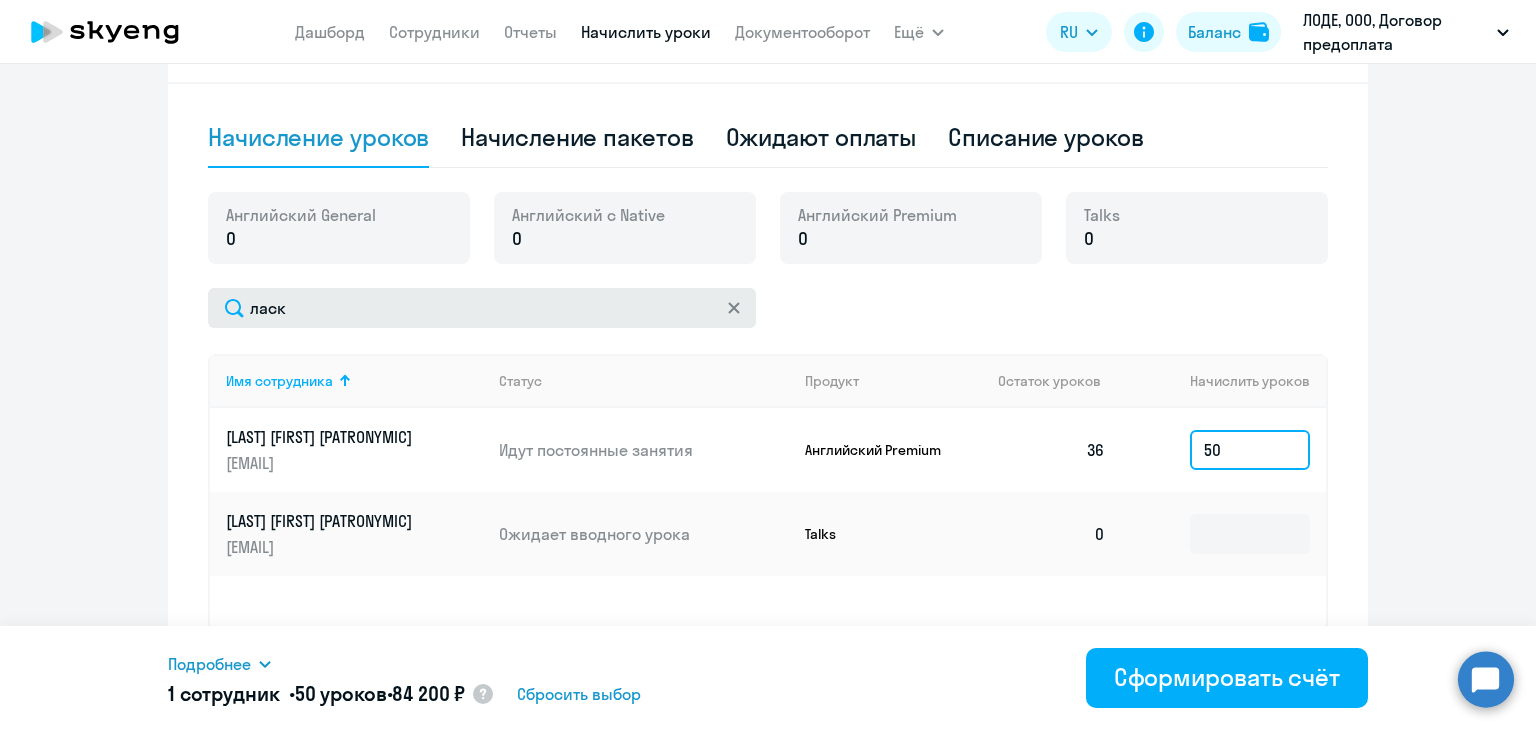 type on "5" 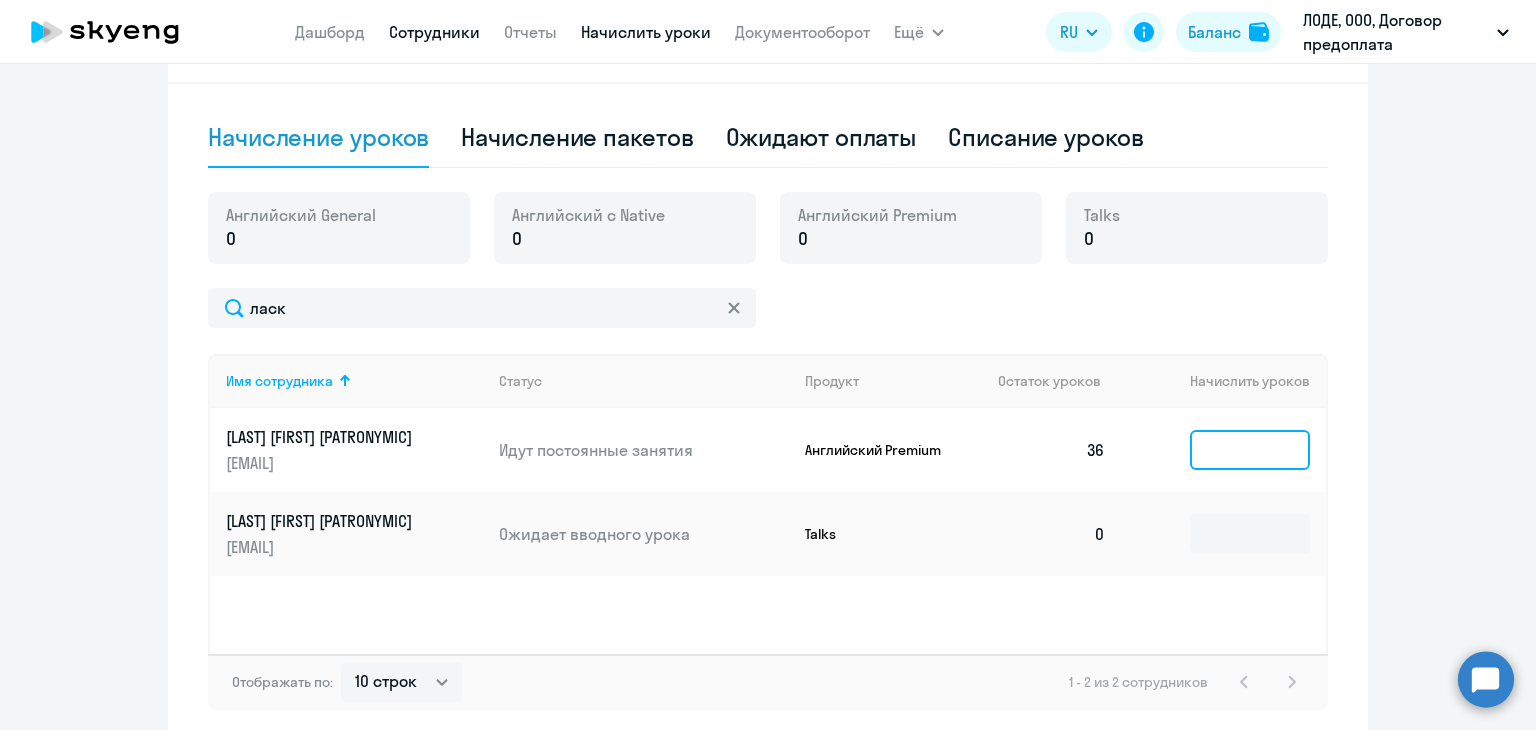 type 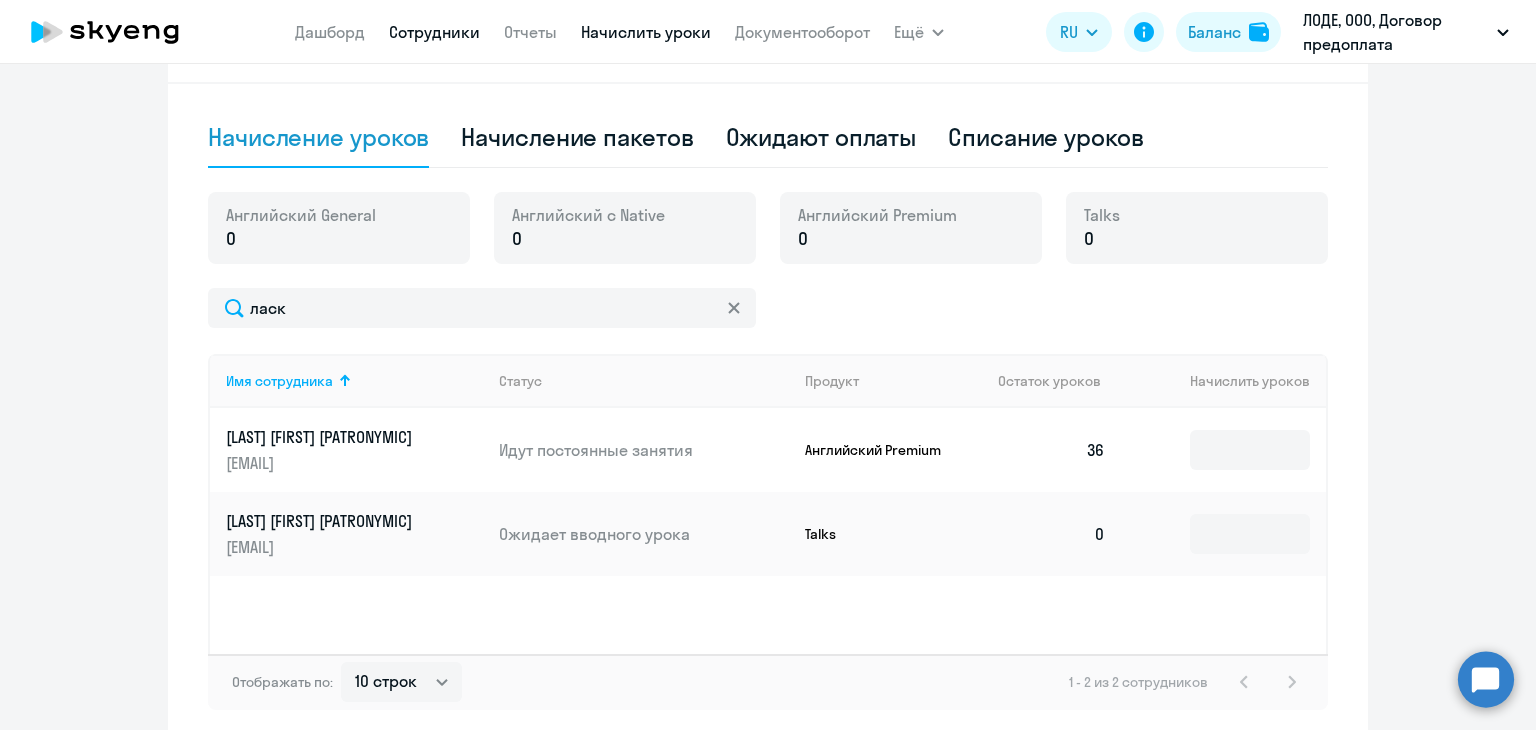 click on "Сотрудники" at bounding box center [434, 32] 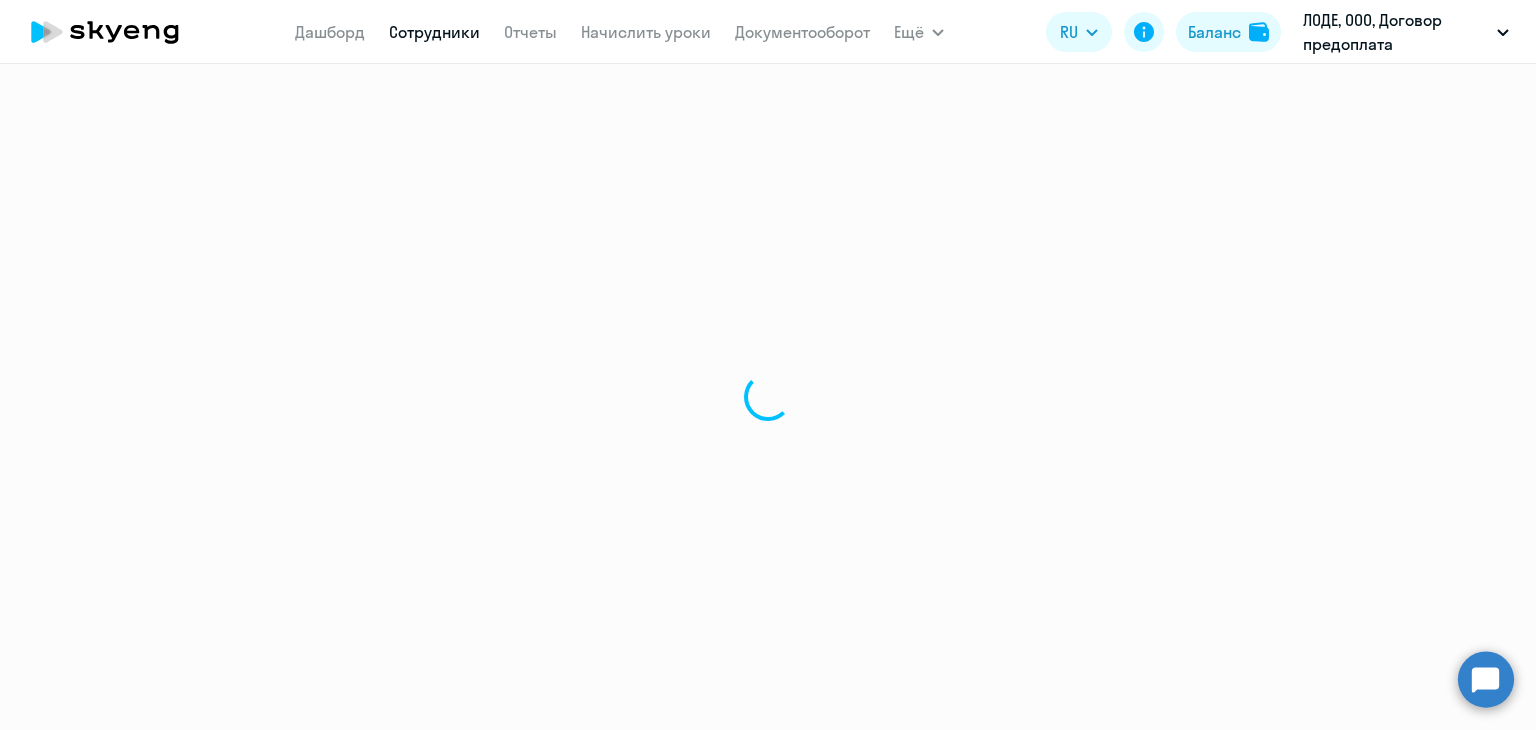 select on "30" 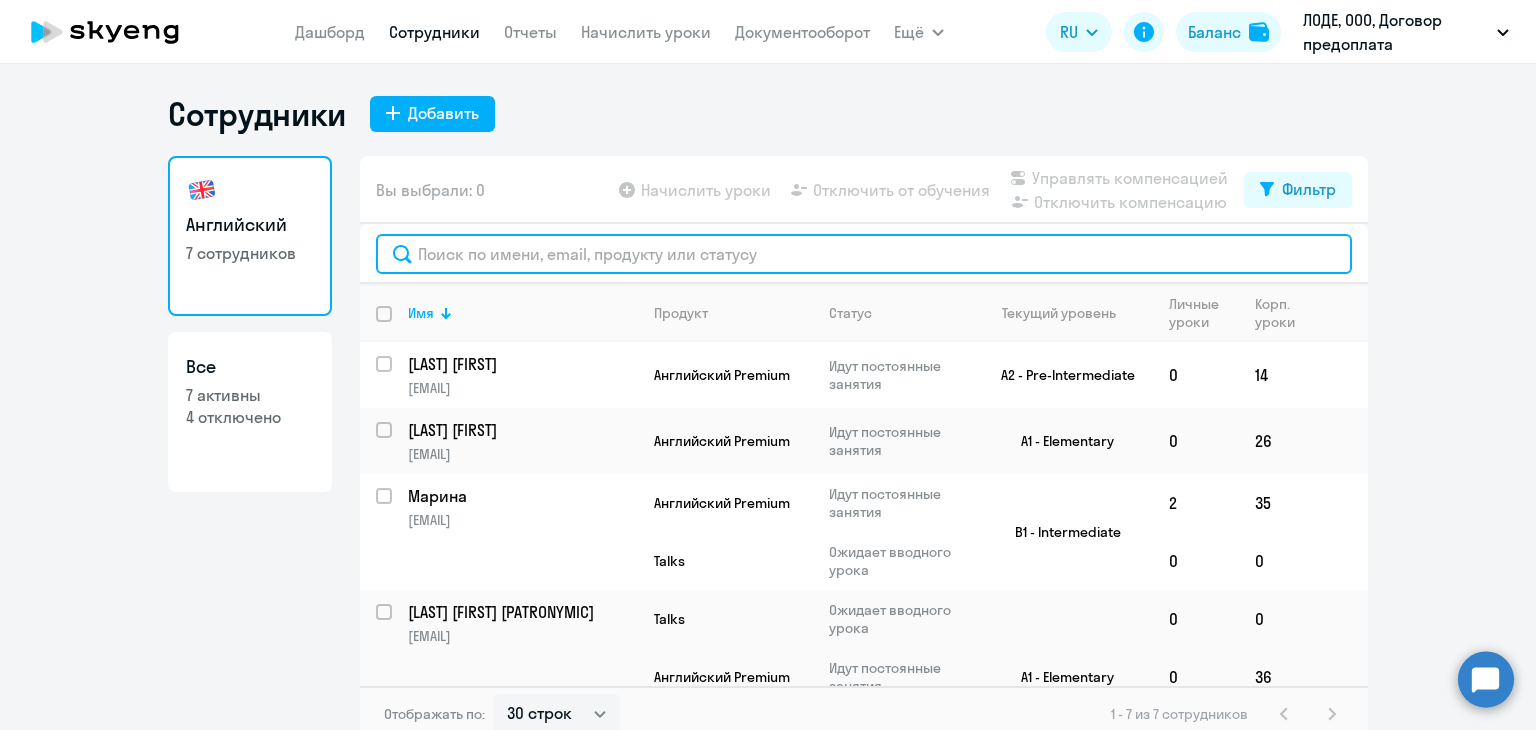 click 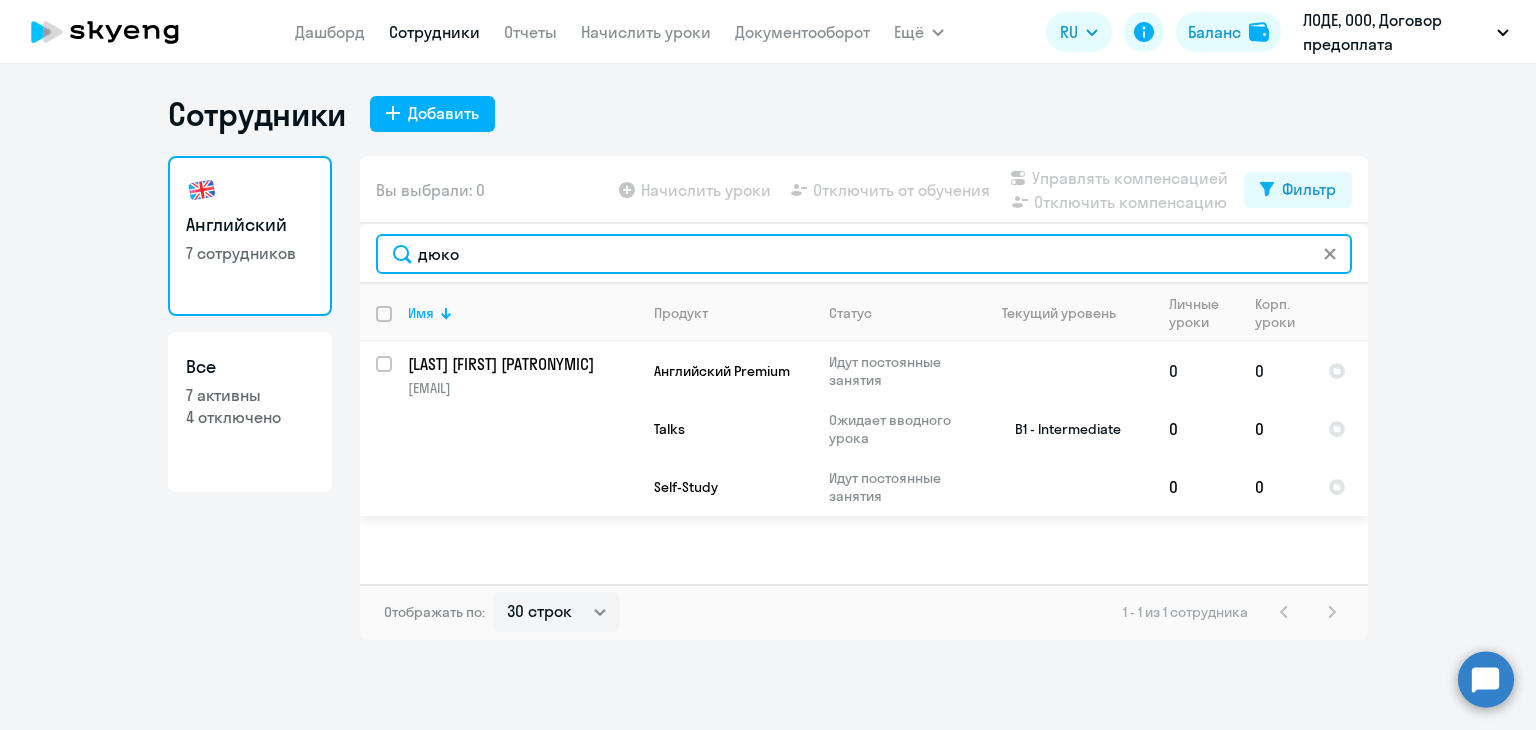 type on "дюко" 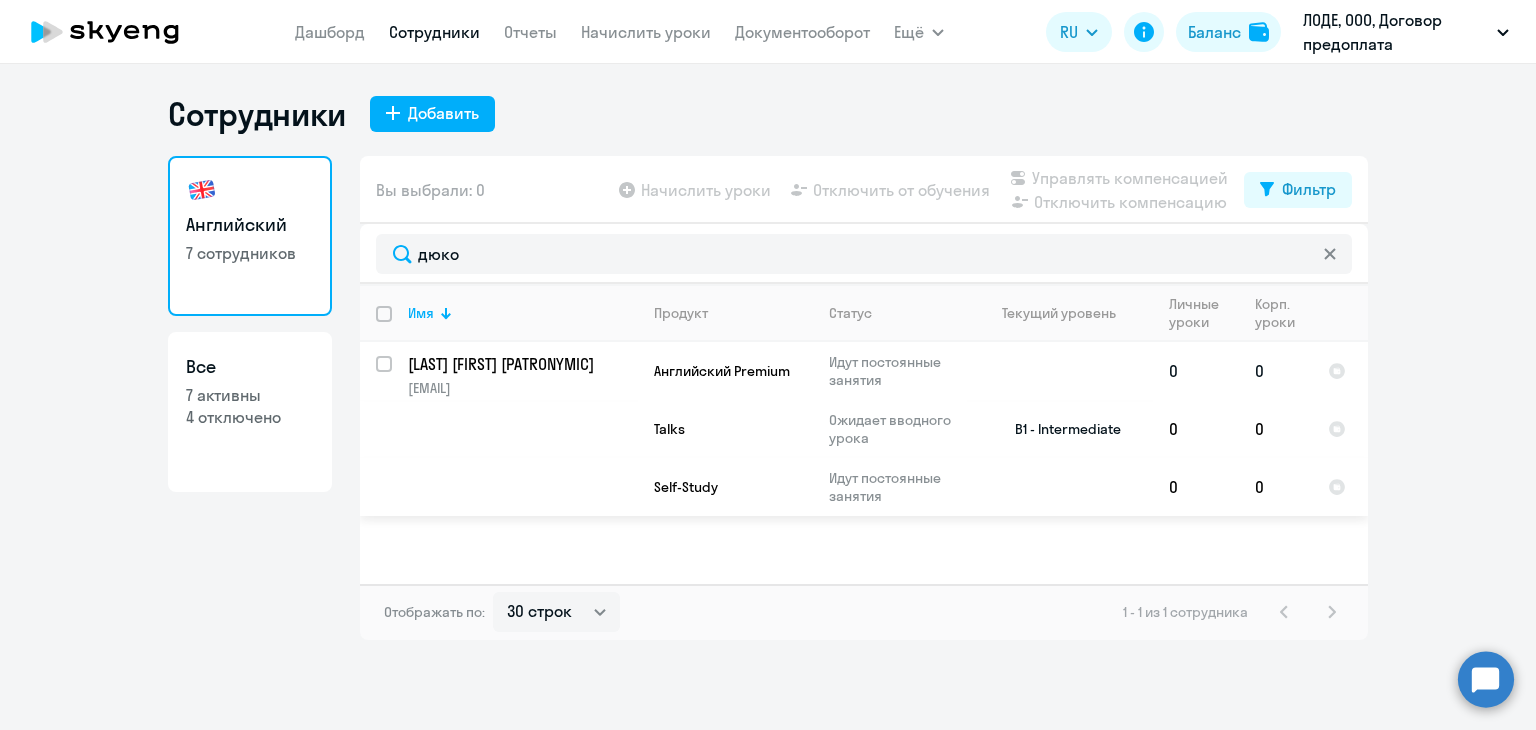 click at bounding box center (396, 376) 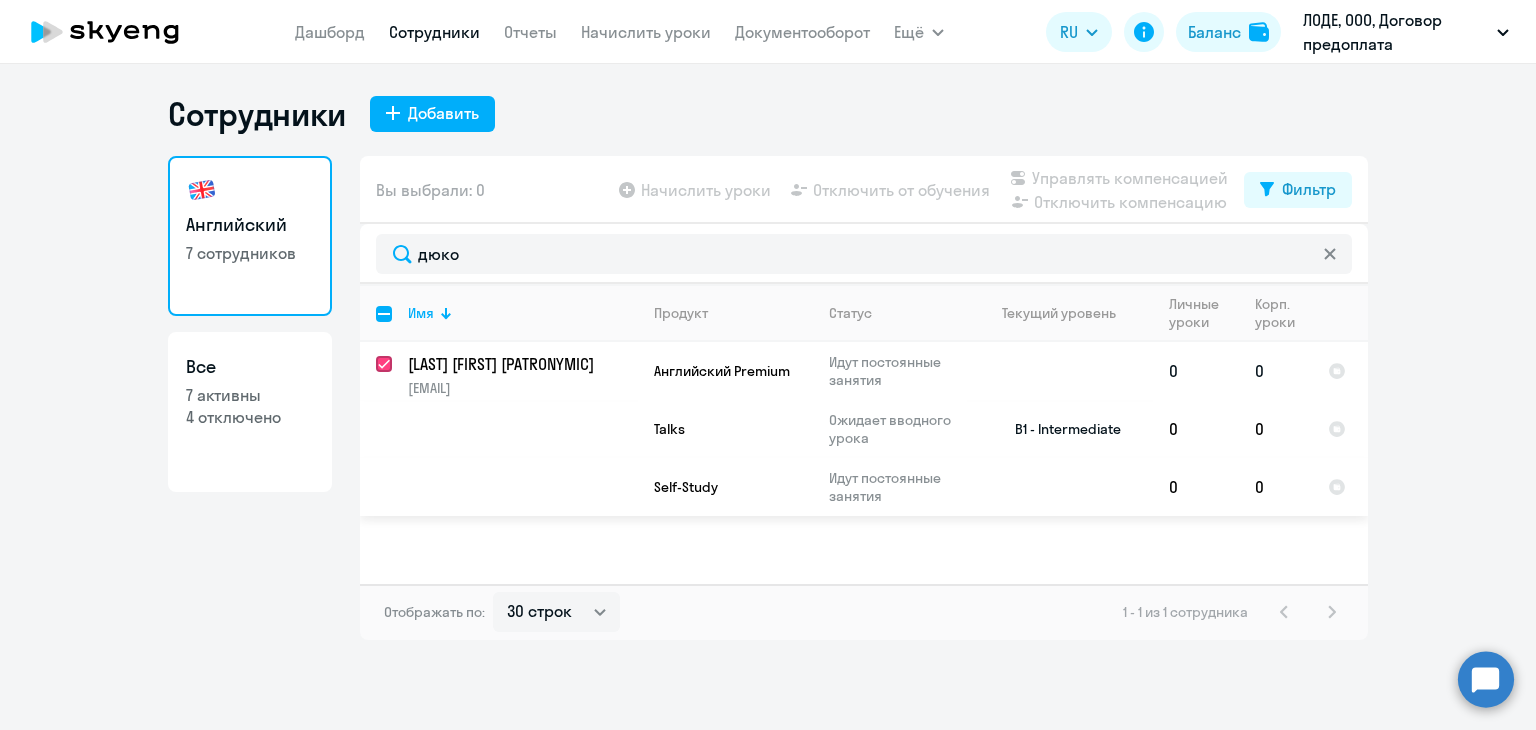checkbox on "true" 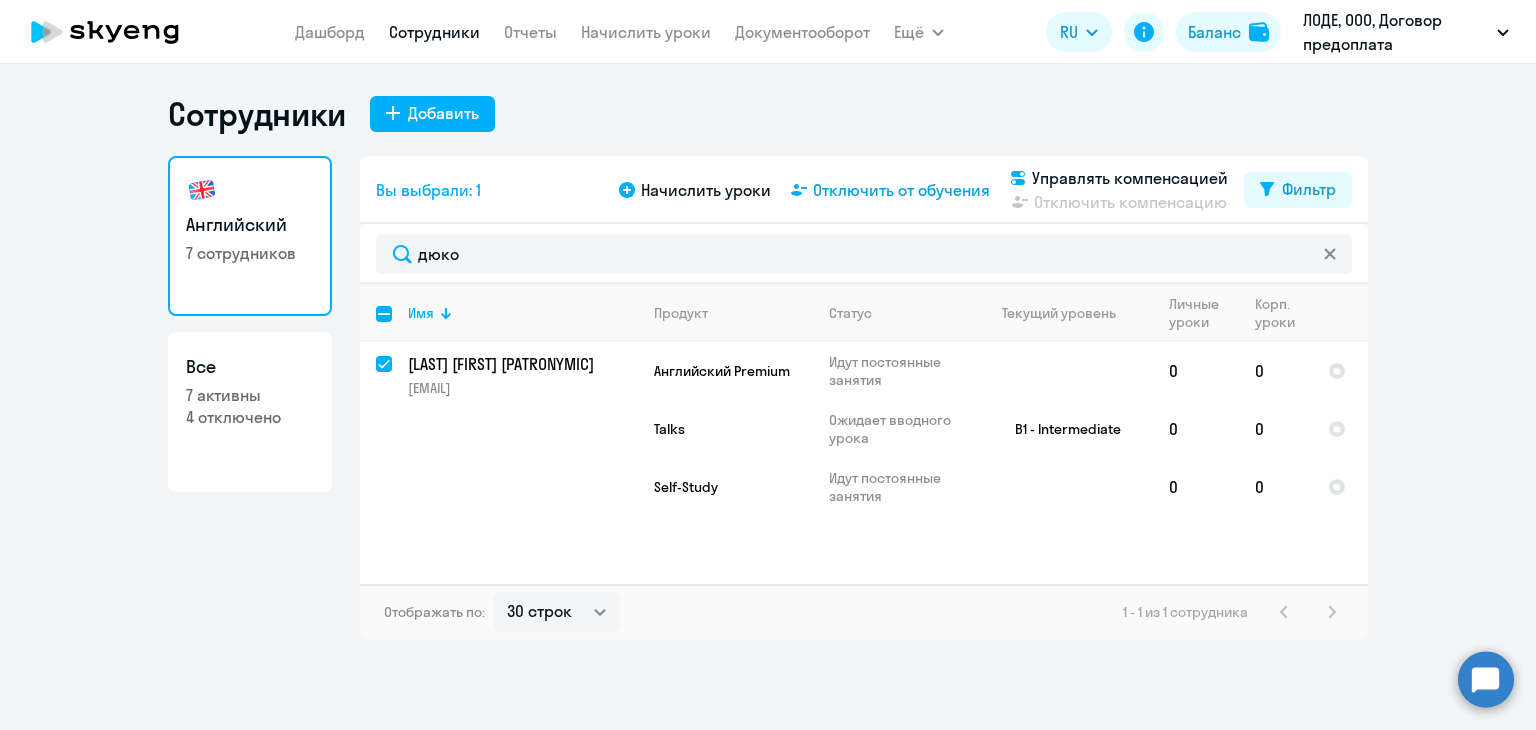 click on "Отключить от обучения" 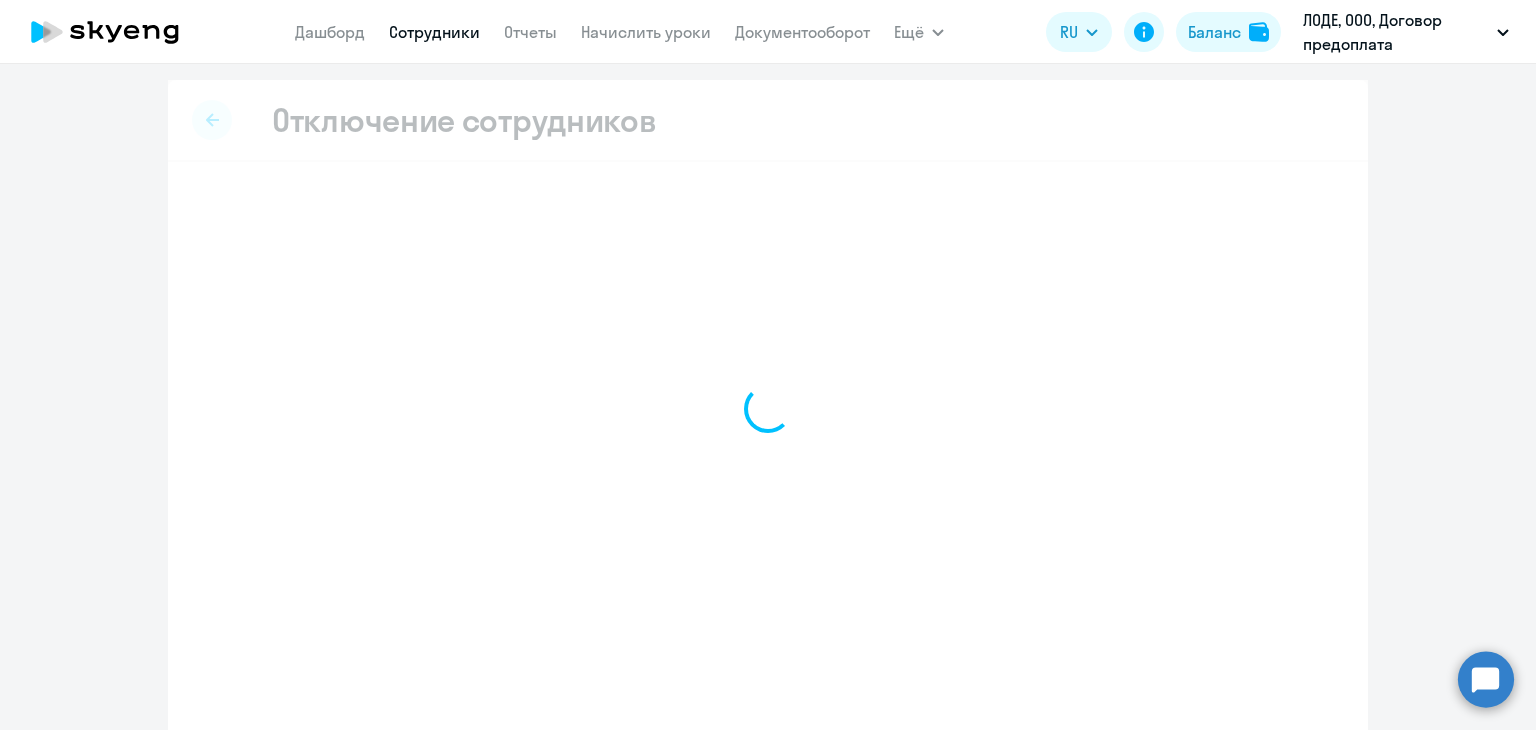 select on "all" 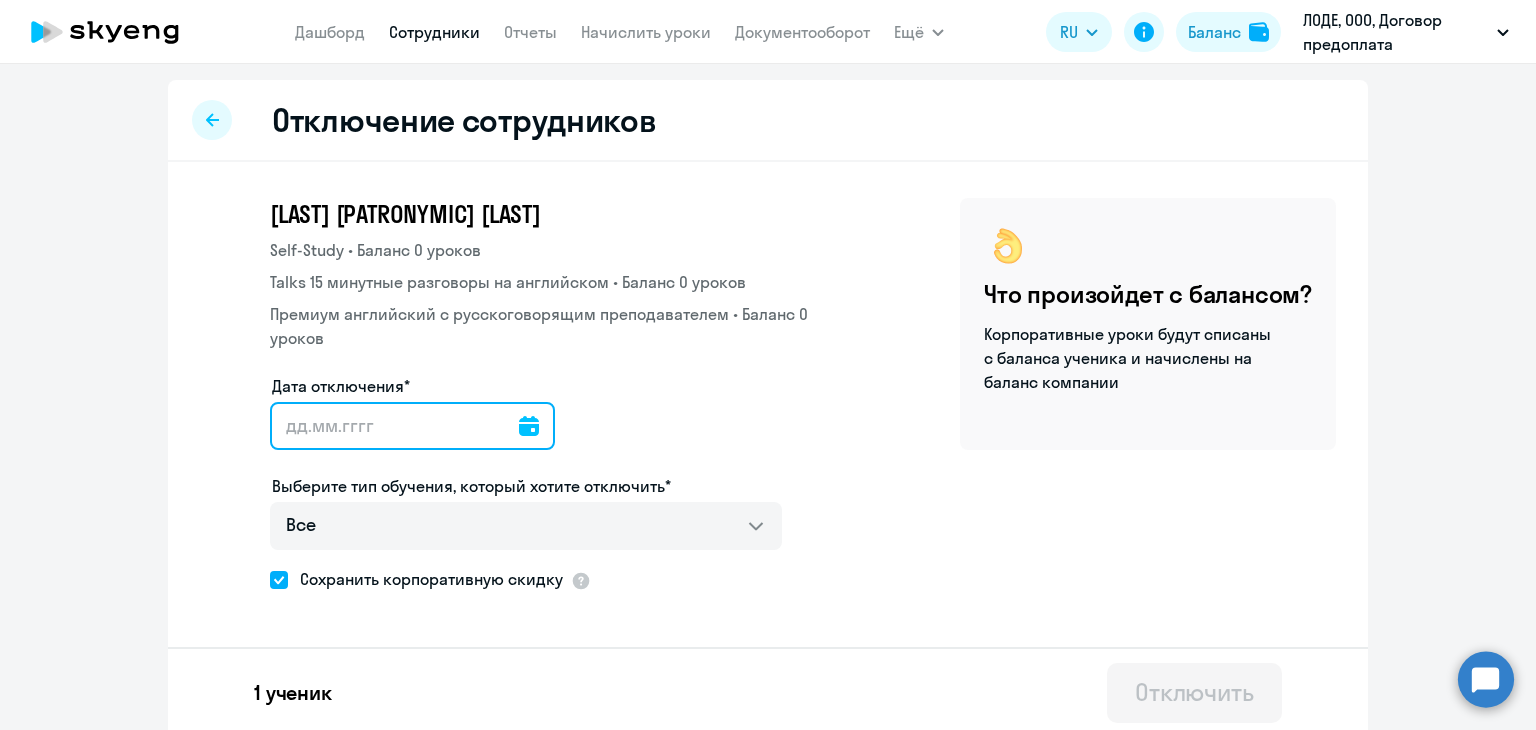 click on "Дата отключения*" at bounding box center (412, 426) 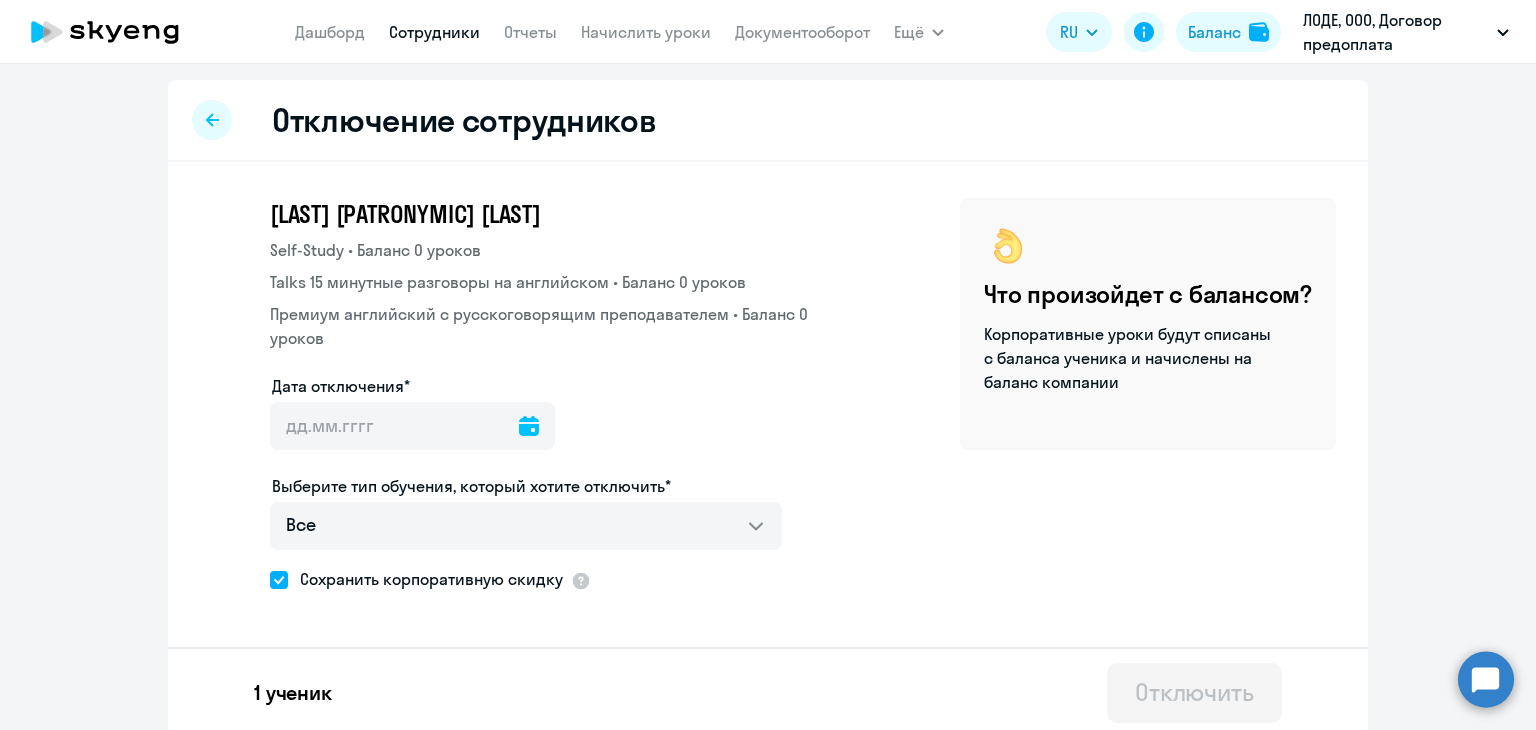 click 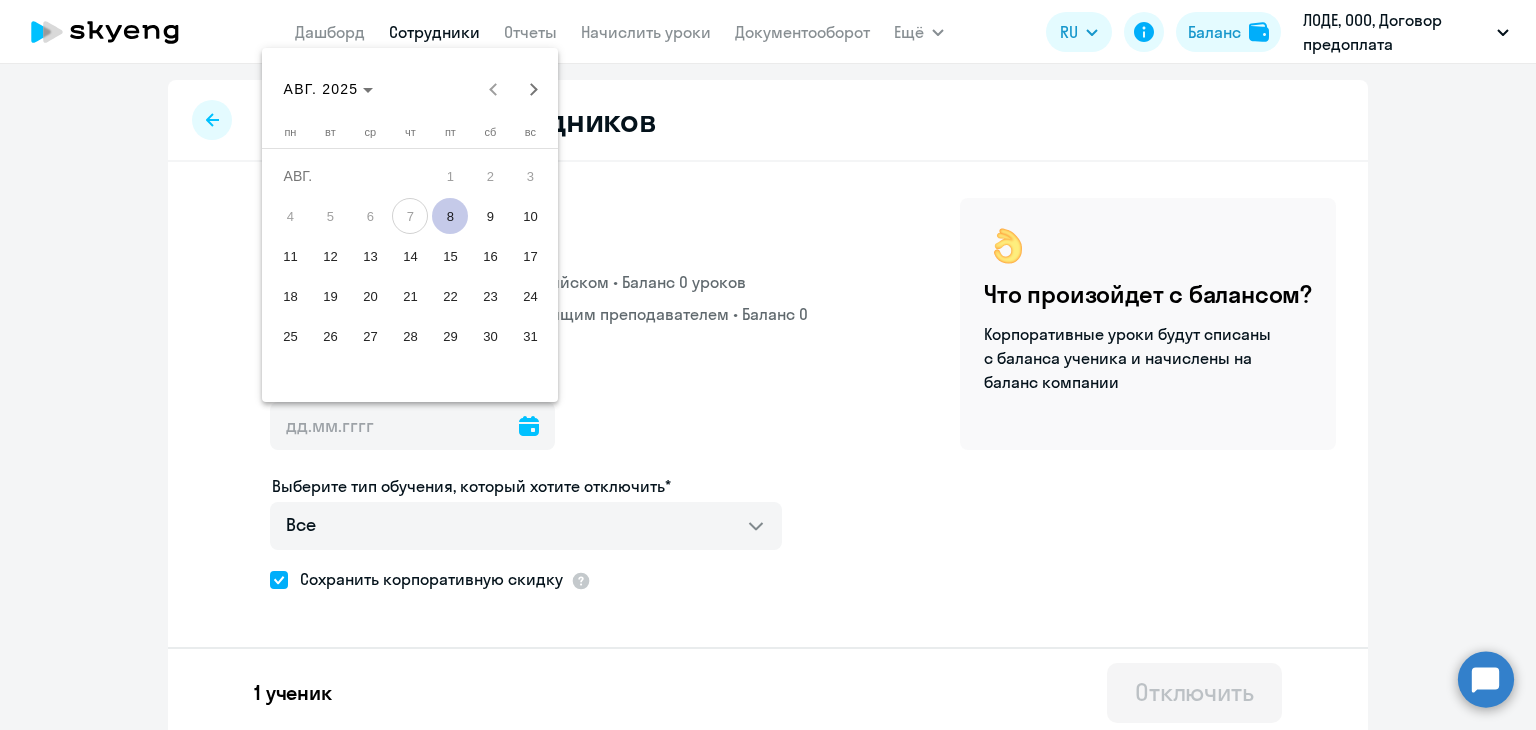 click on "8" at bounding box center (450, 216) 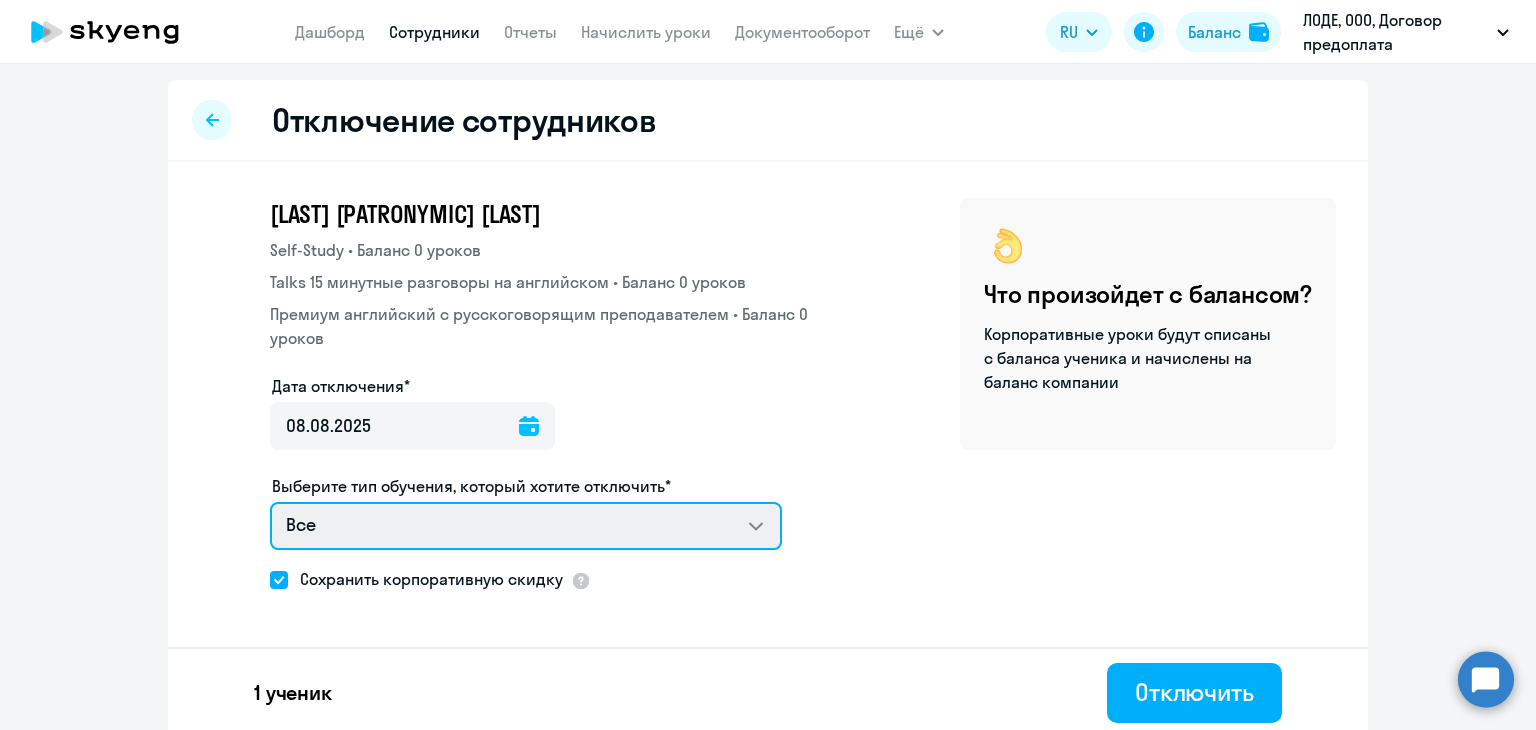 click on "Все   Self-Study   Talks 15 минутные разговоры на английском   Премиум английский с русскоговорящим преподавателем" at bounding box center [526, 526] 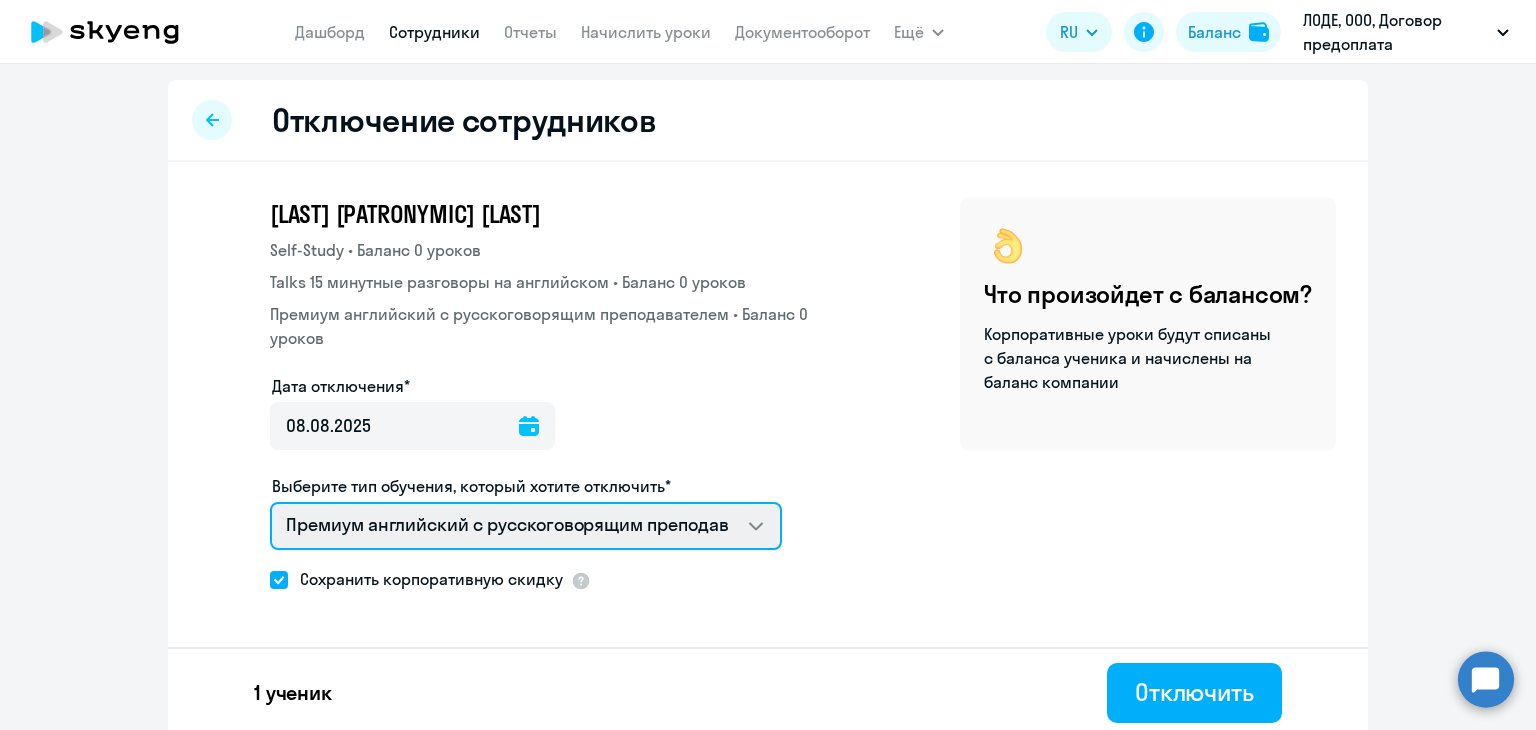 click on "Все   Self-Study   Talks 15 минутные разговоры на английском   Премиум английский с русскоговорящим преподавателем" at bounding box center (526, 526) 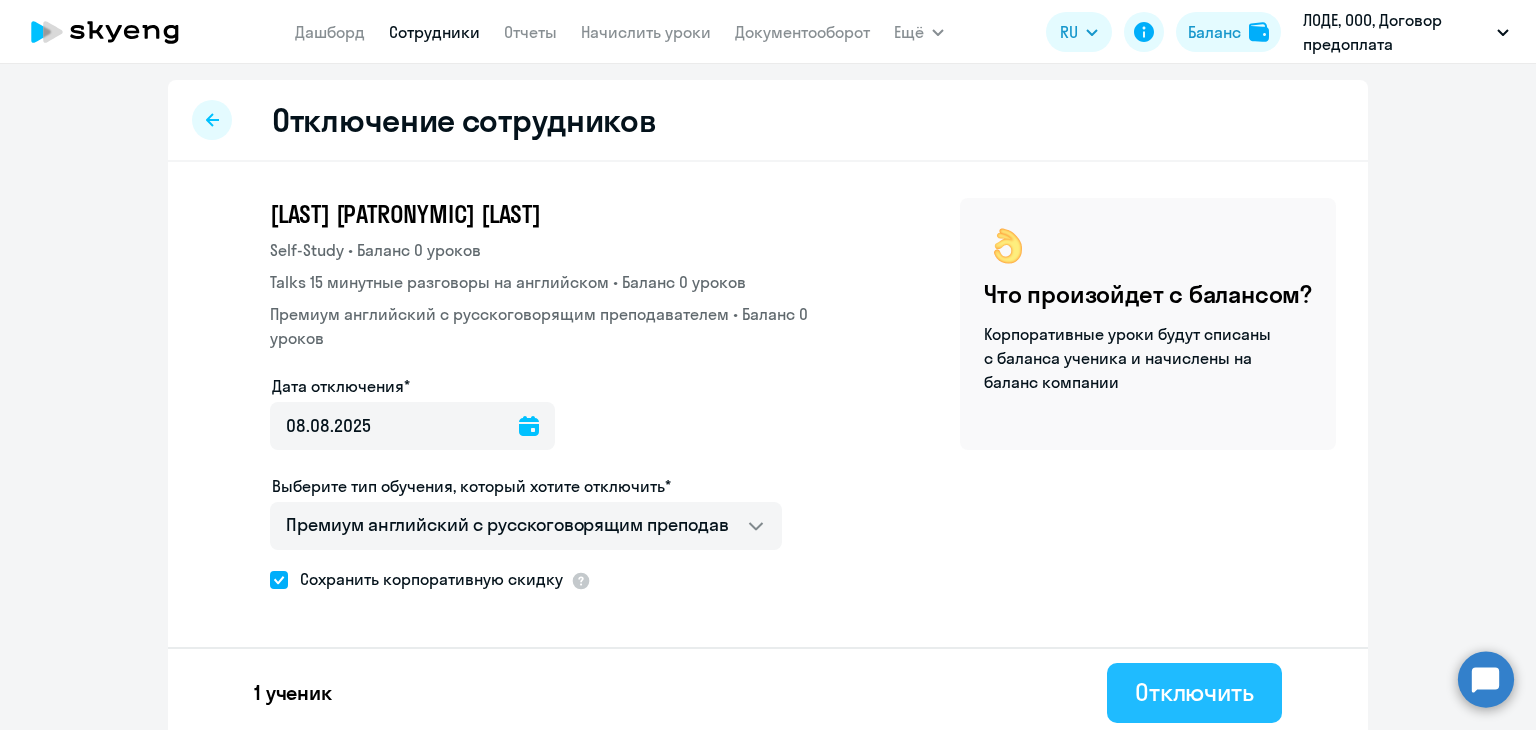 click on "Отключить" 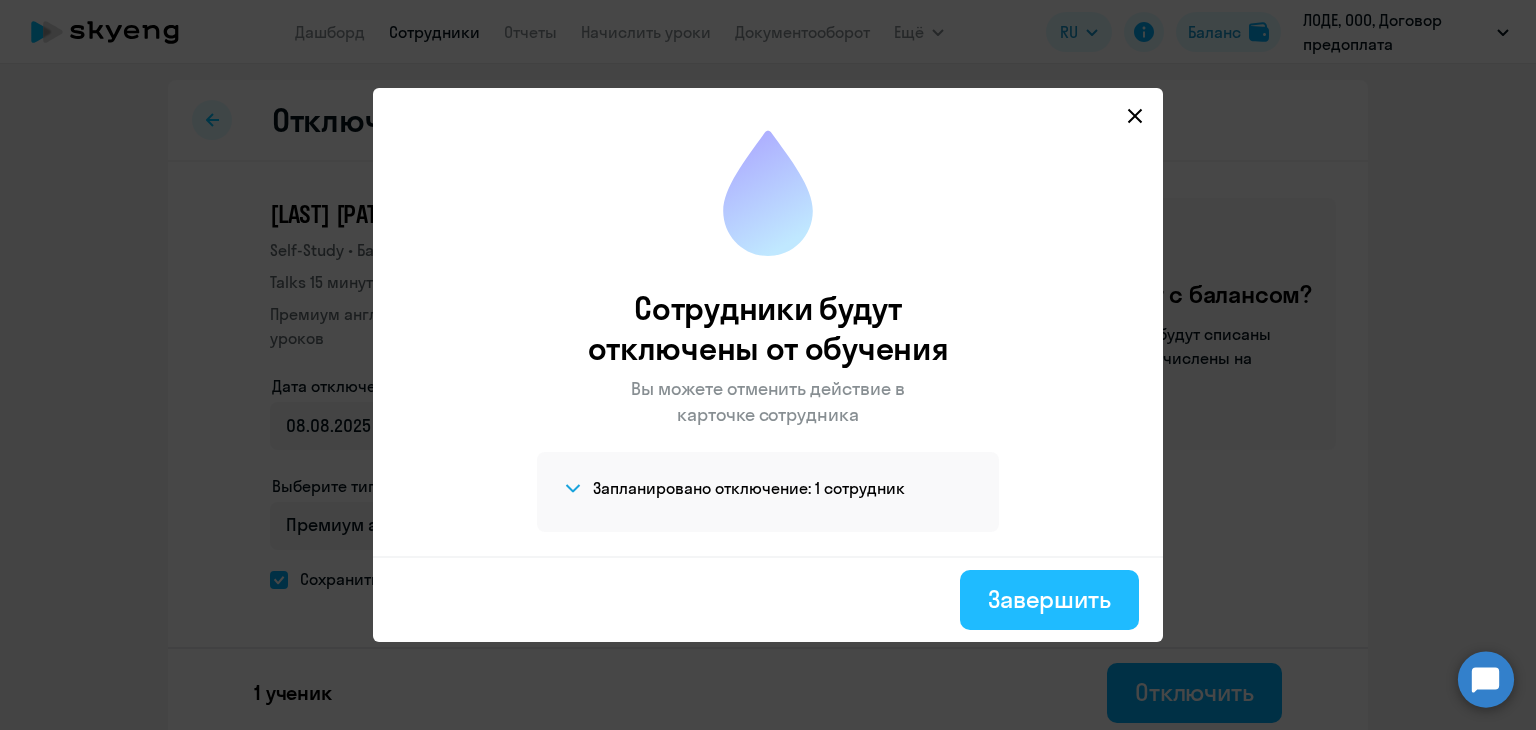click on "Завершить" at bounding box center (1049, 599) 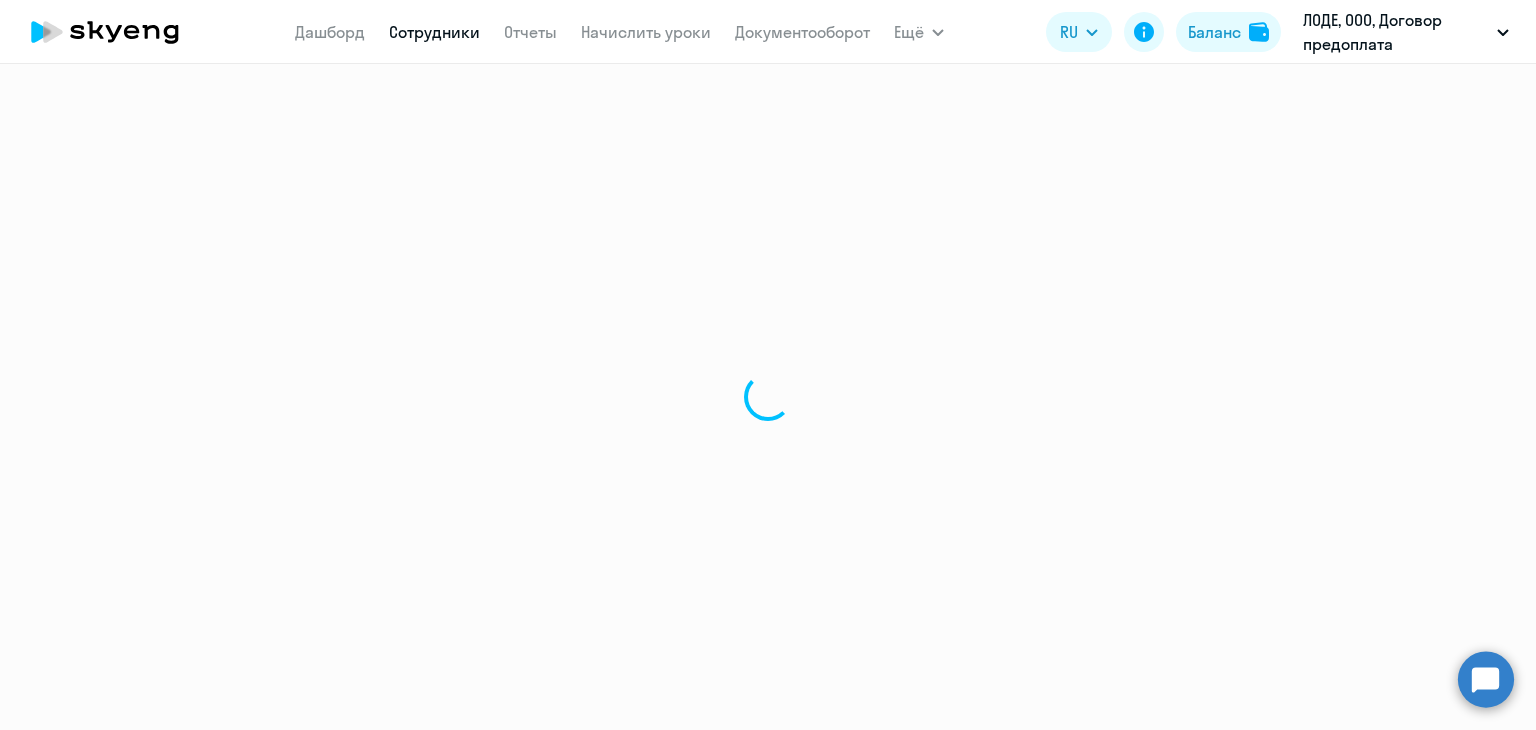 select on "30" 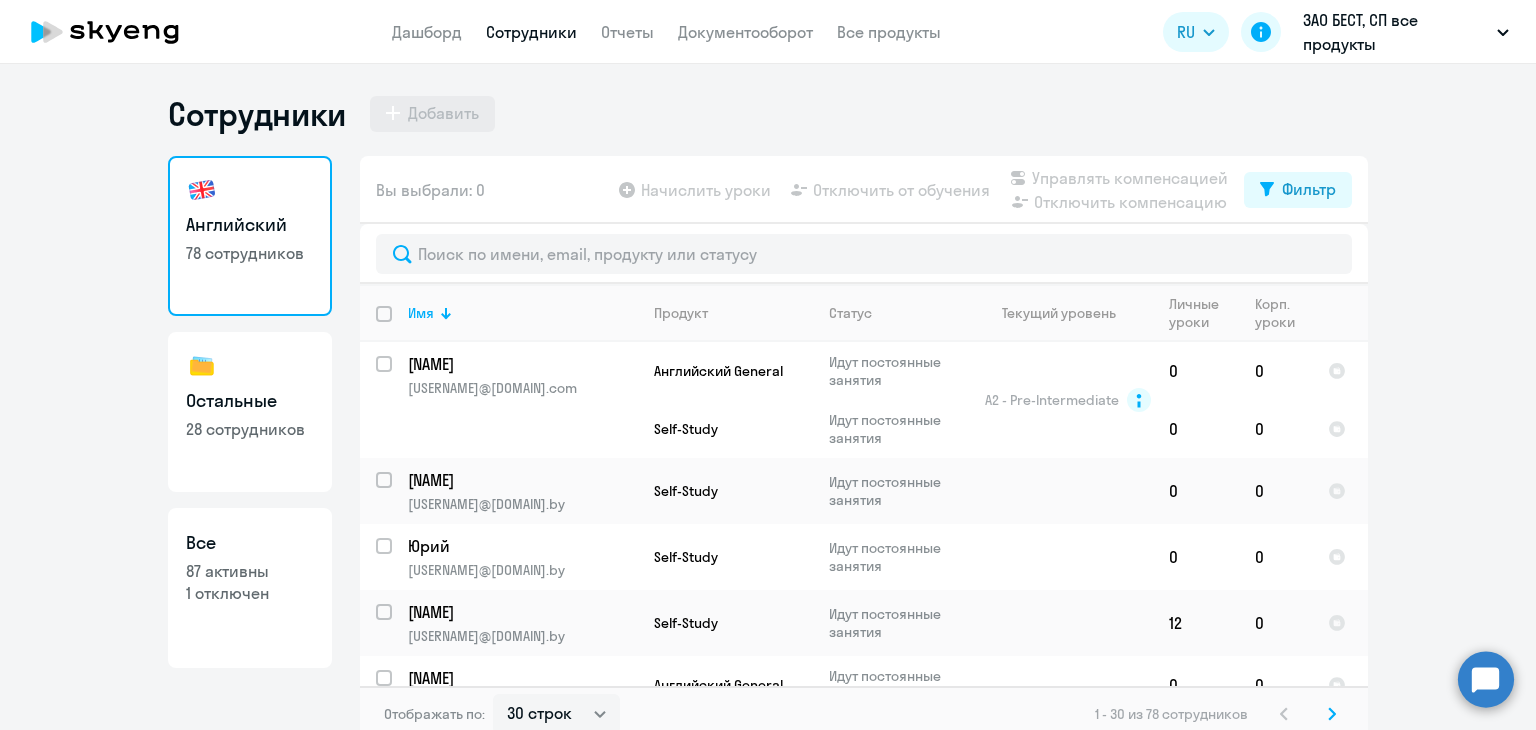select on "30" 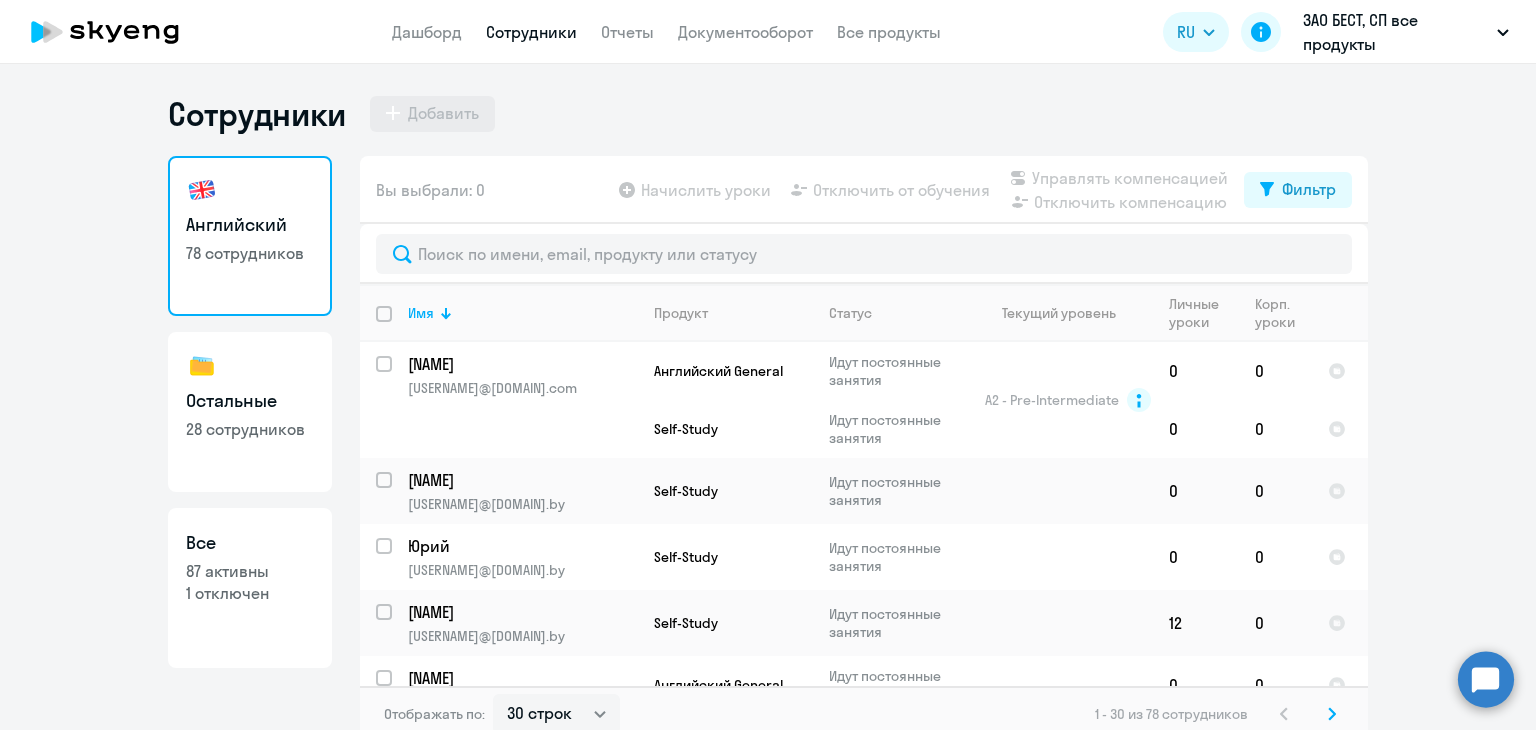 scroll, scrollTop: 0, scrollLeft: 0, axis: both 